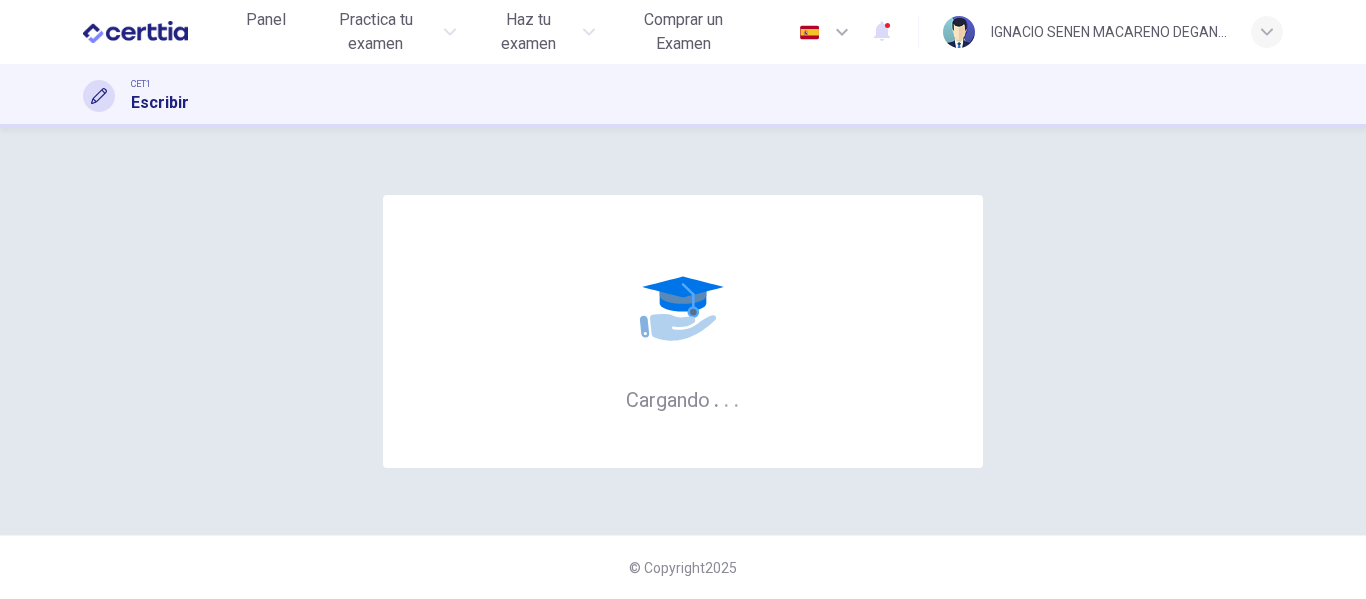 scroll, scrollTop: 0, scrollLeft: 0, axis: both 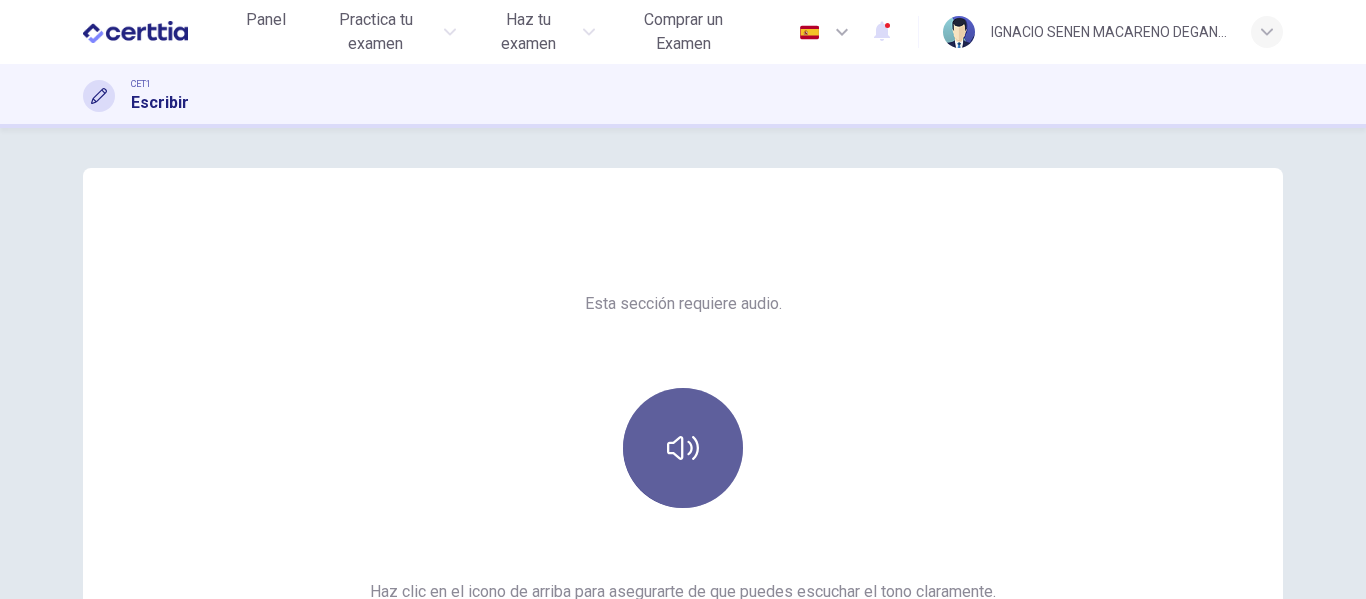 click at bounding box center [683, 448] 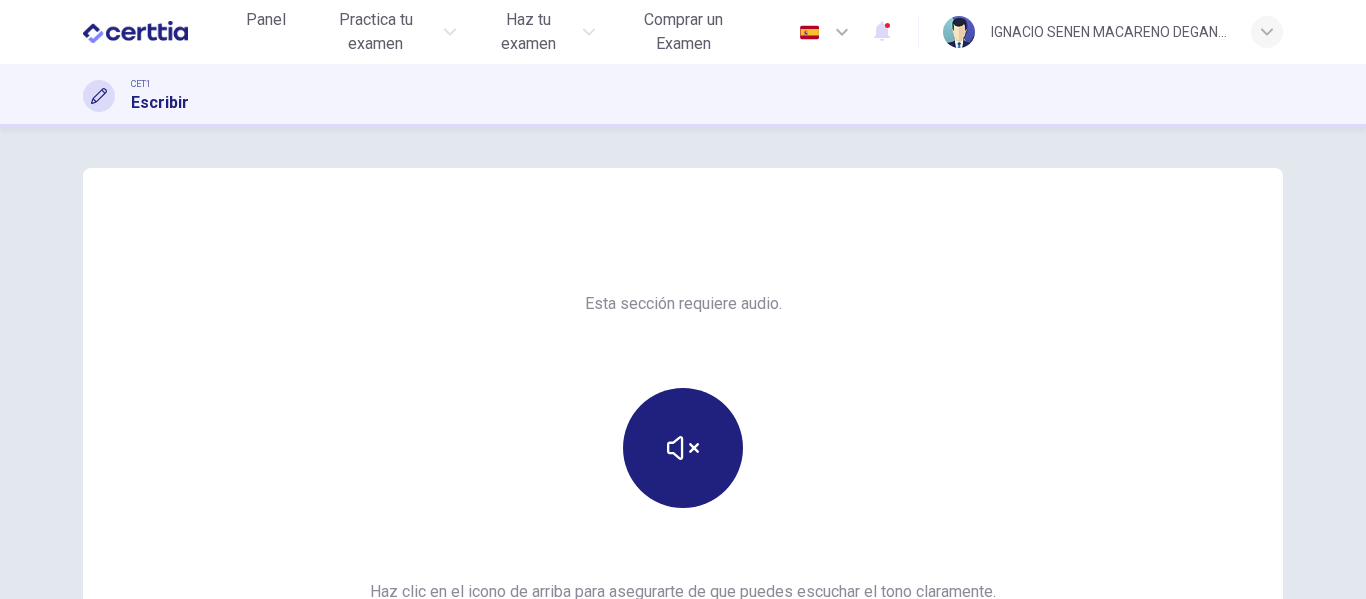 scroll, scrollTop: 368, scrollLeft: 0, axis: vertical 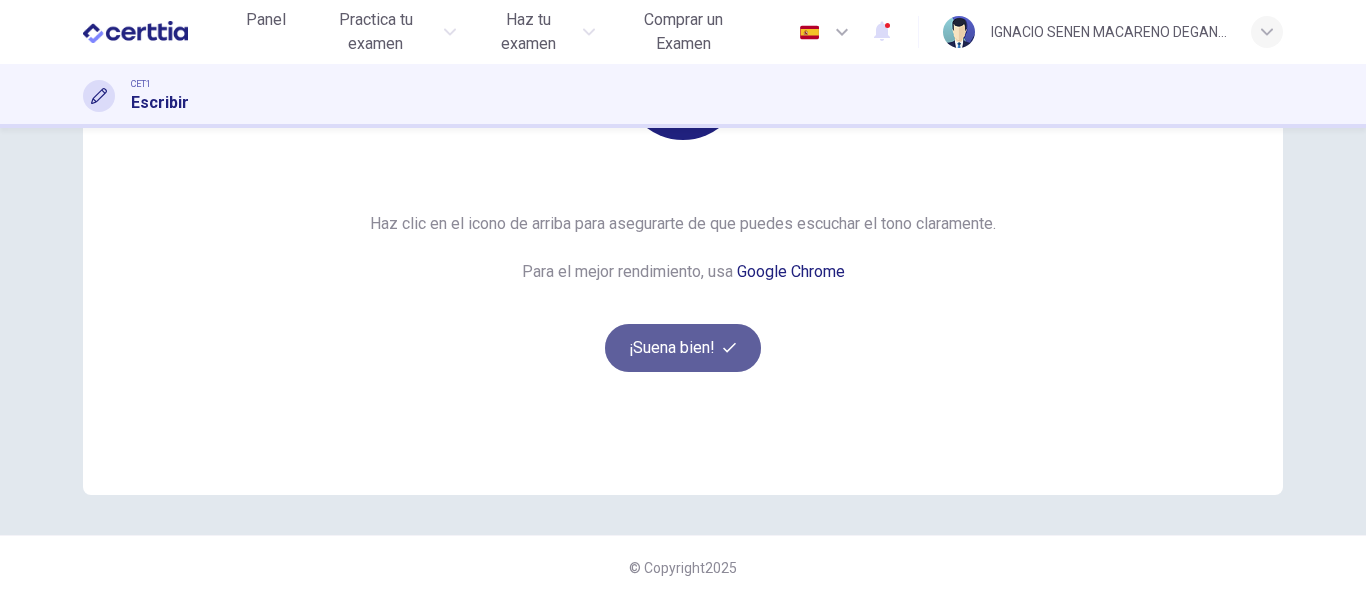 click on "¡Suena bien!" at bounding box center (683, 348) 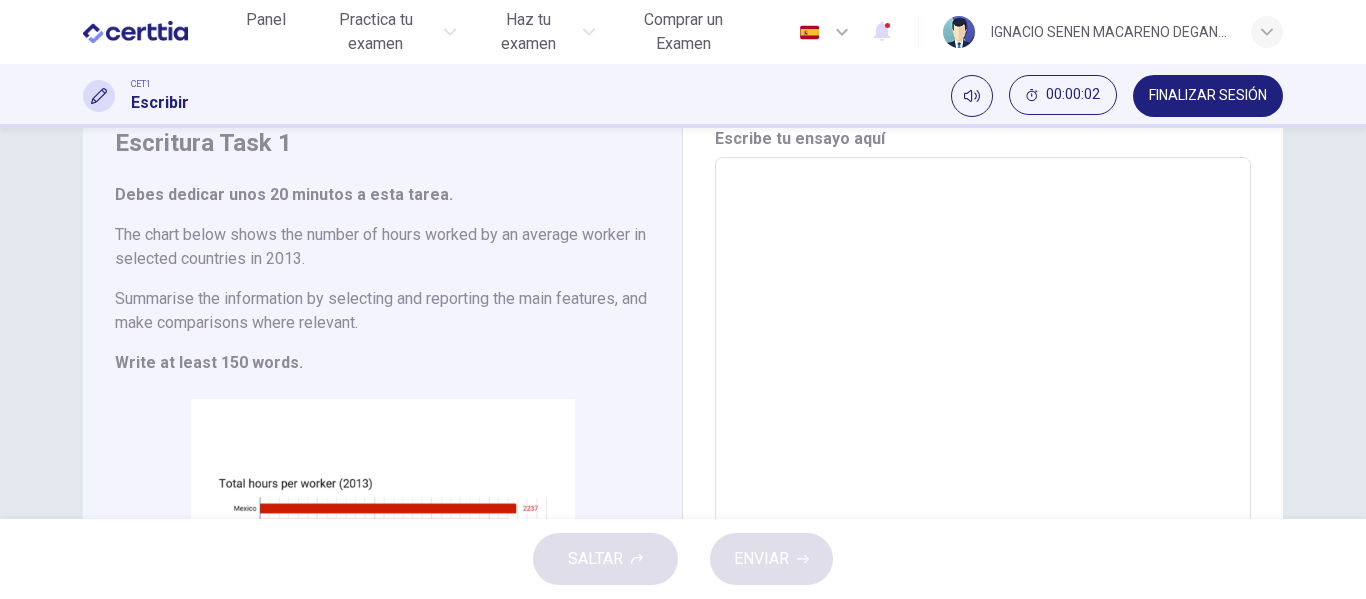 scroll, scrollTop: 70, scrollLeft: 0, axis: vertical 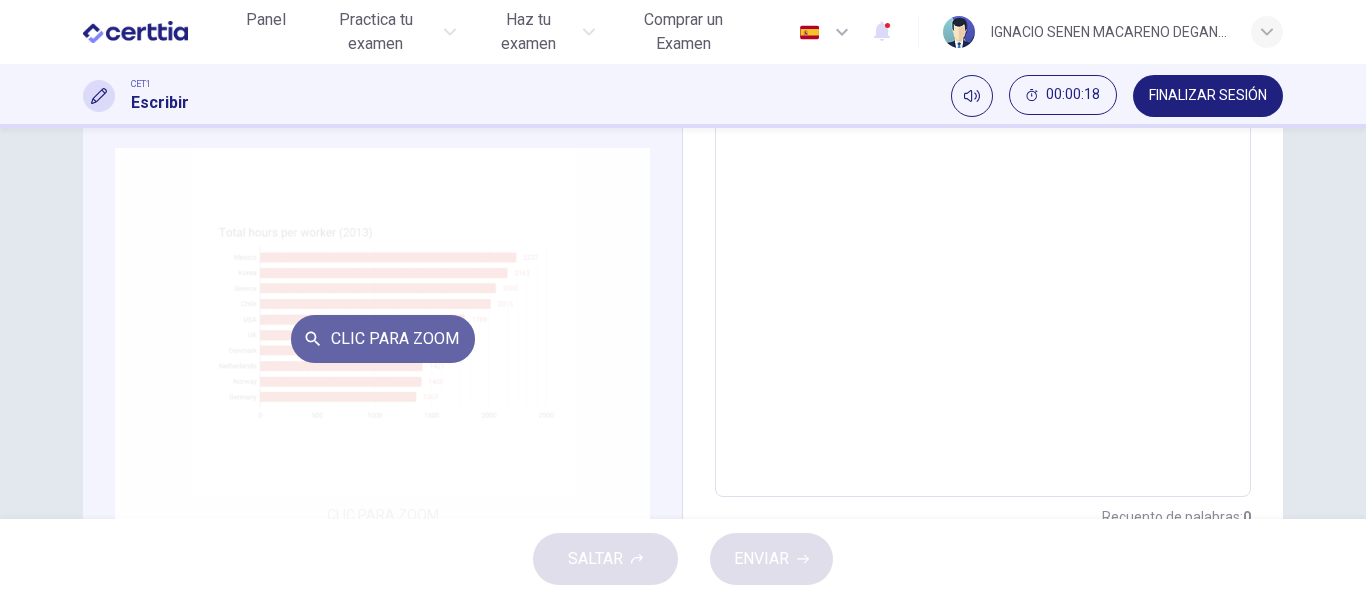 click on "Clic para zoom" at bounding box center (383, 339) 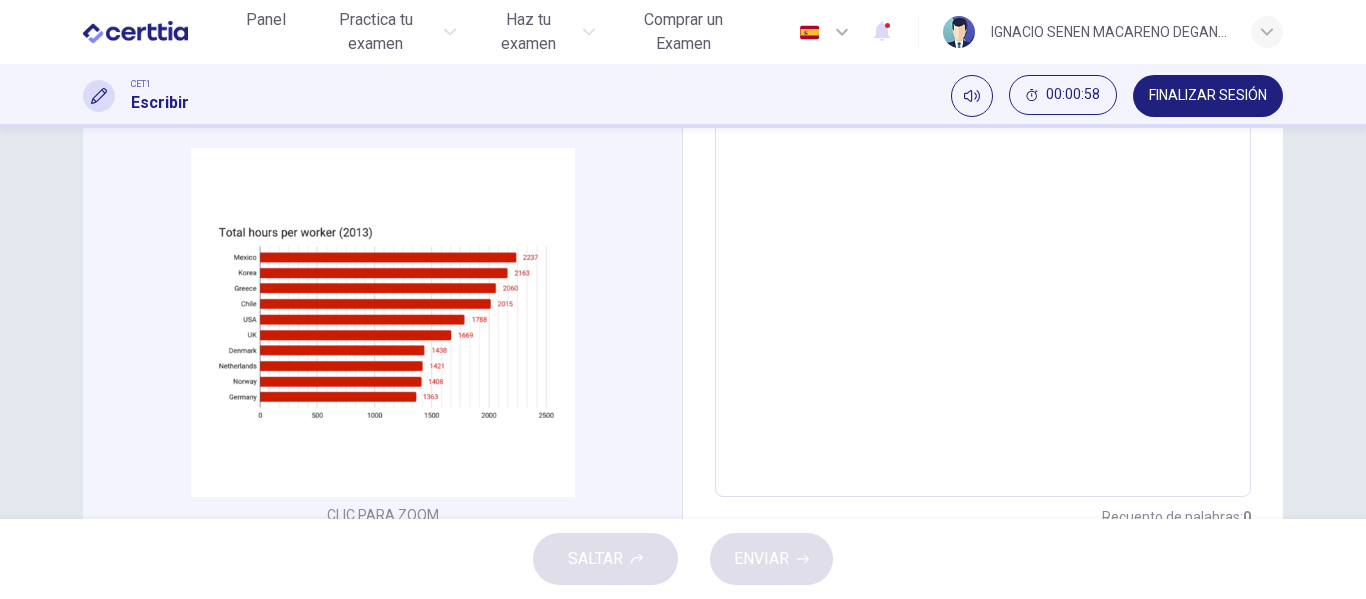 type 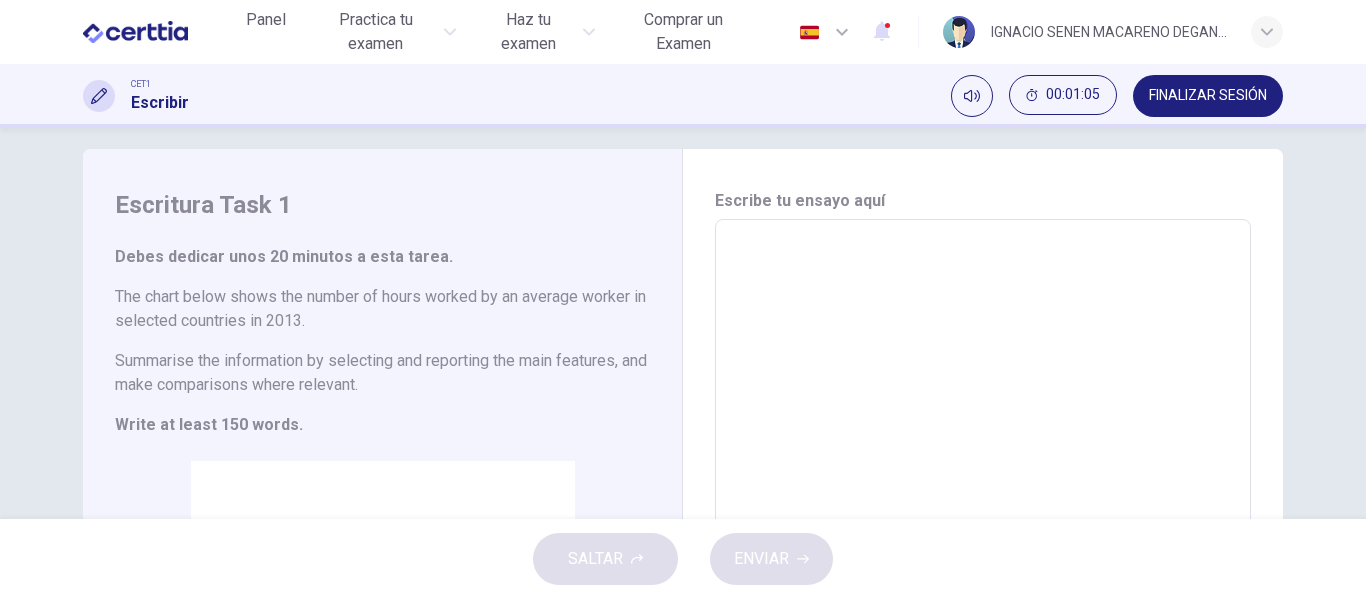 scroll, scrollTop: 22, scrollLeft: 0, axis: vertical 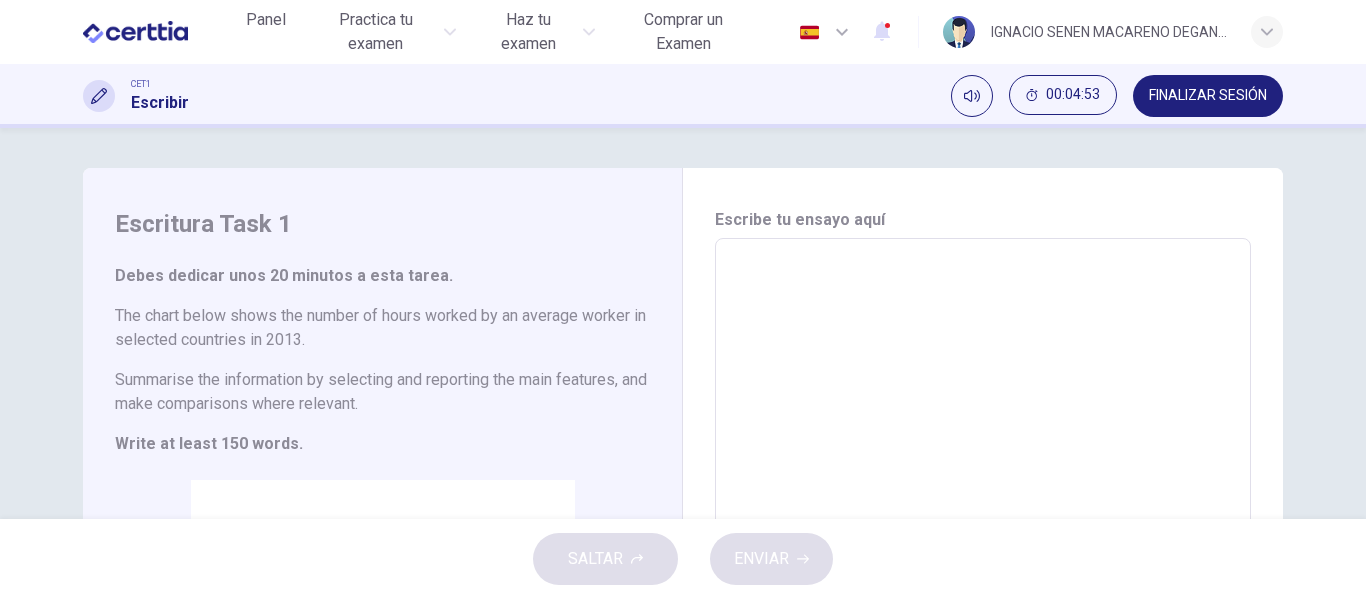 click at bounding box center (983, 534) 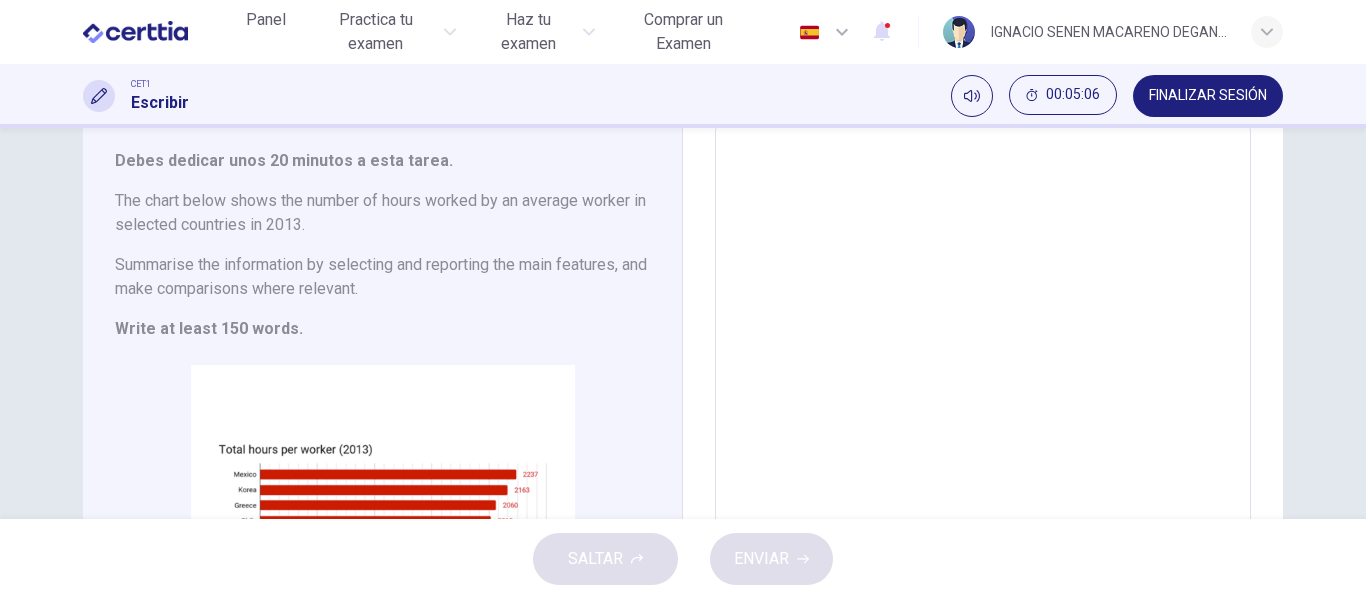 scroll, scrollTop: 67, scrollLeft: 0, axis: vertical 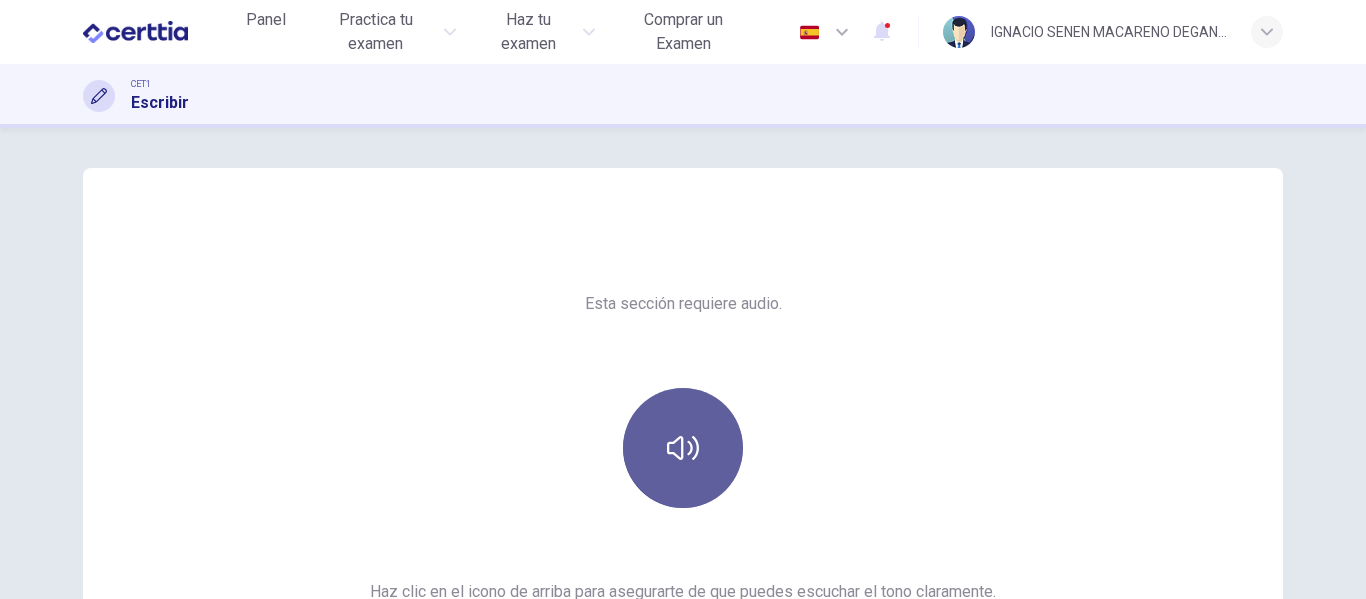 click at bounding box center (683, 448) 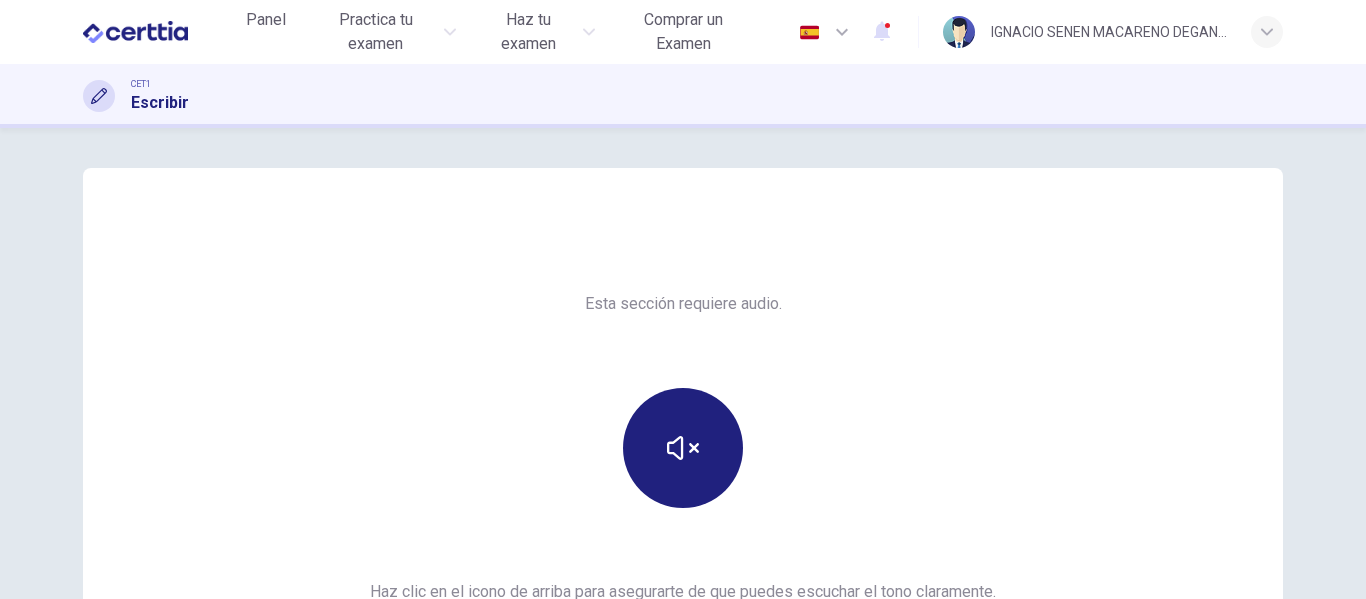 scroll, scrollTop: 368, scrollLeft: 0, axis: vertical 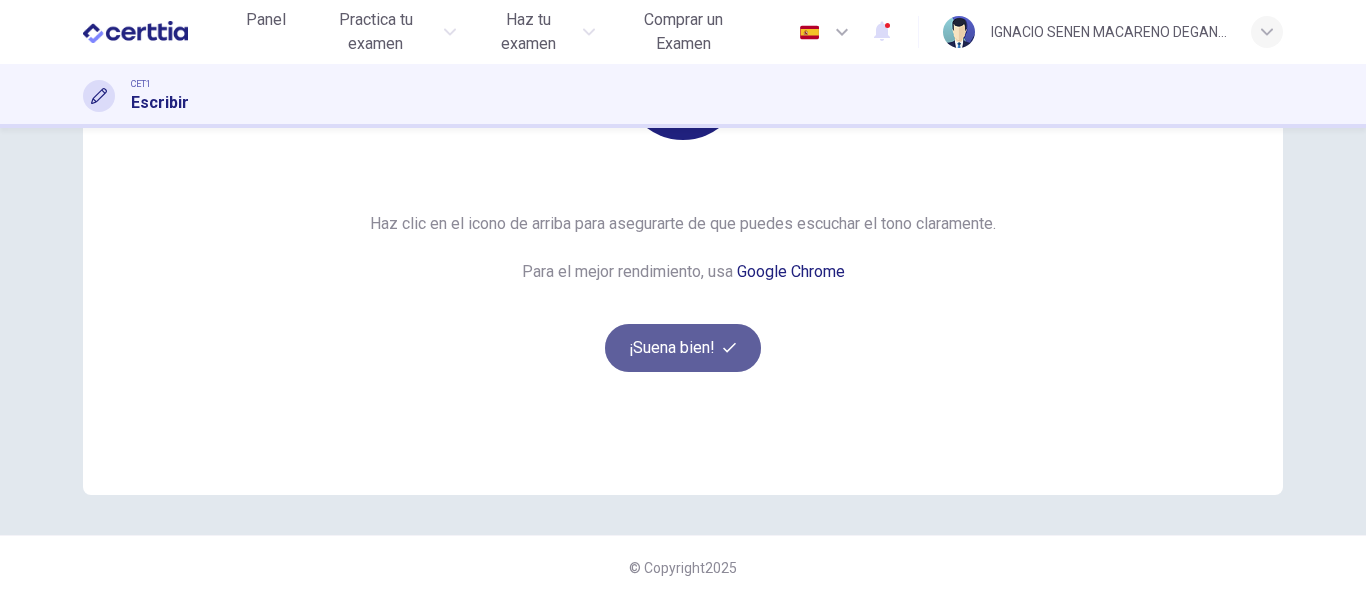 click on "¡Suena bien!" at bounding box center [683, 348] 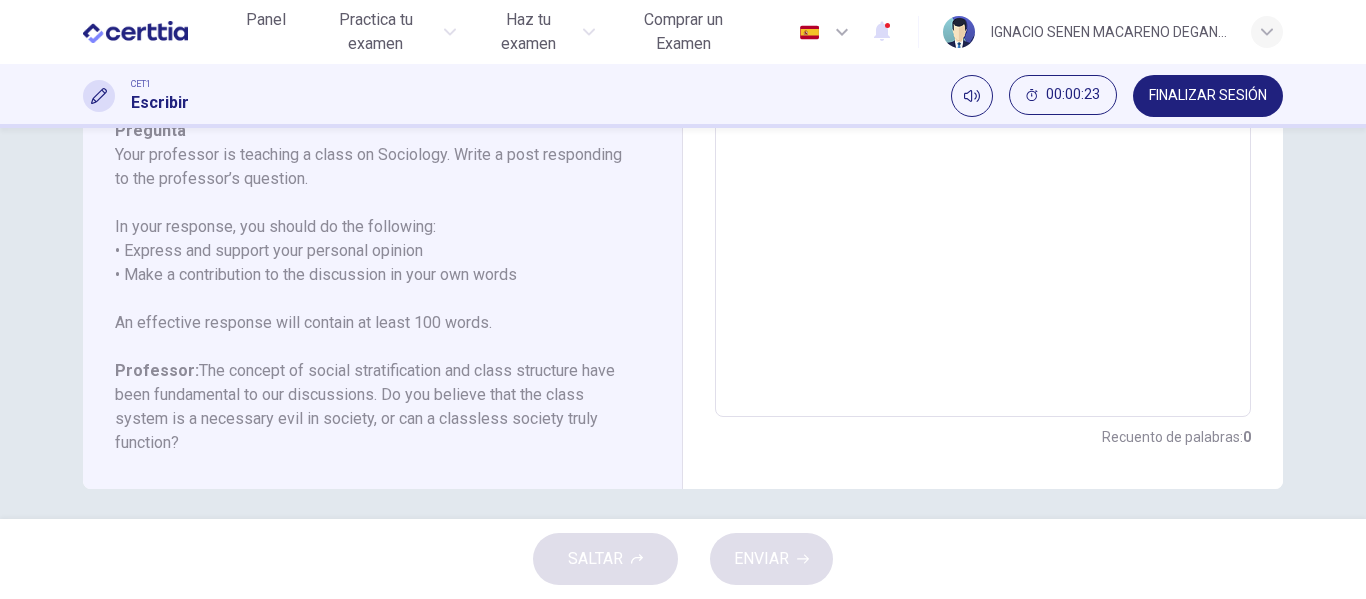 scroll, scrollTop: 492, scrollLeft: 0, axis: vertical 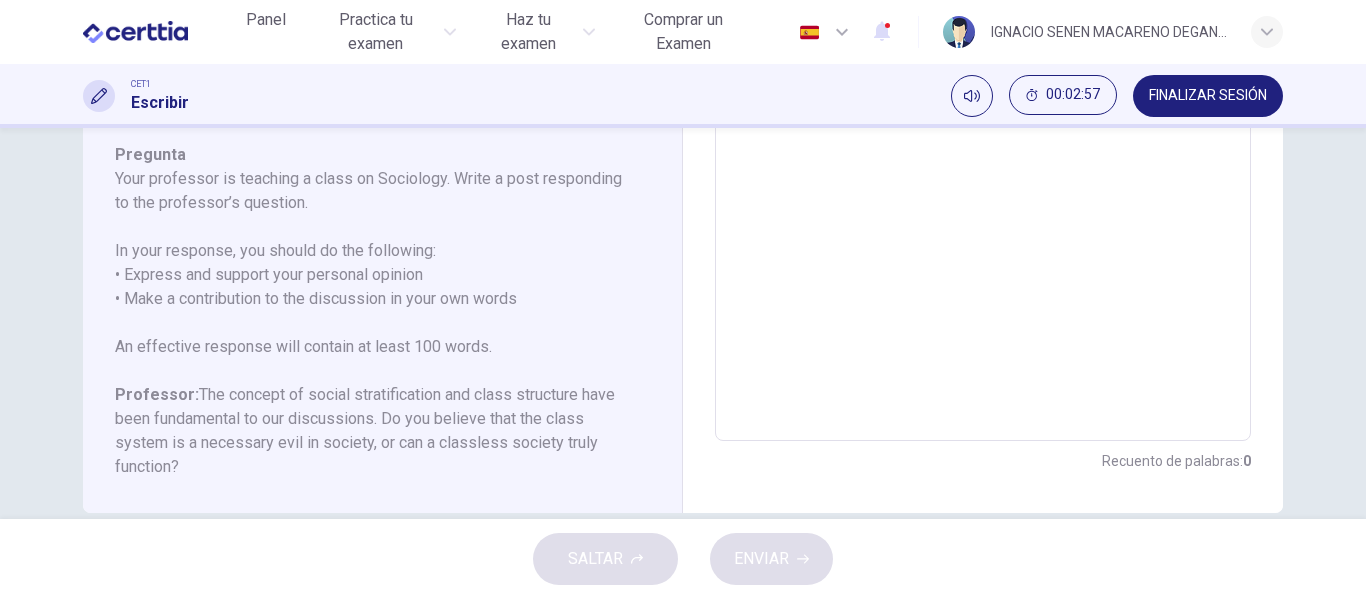 click at bounding box center (983, 107) 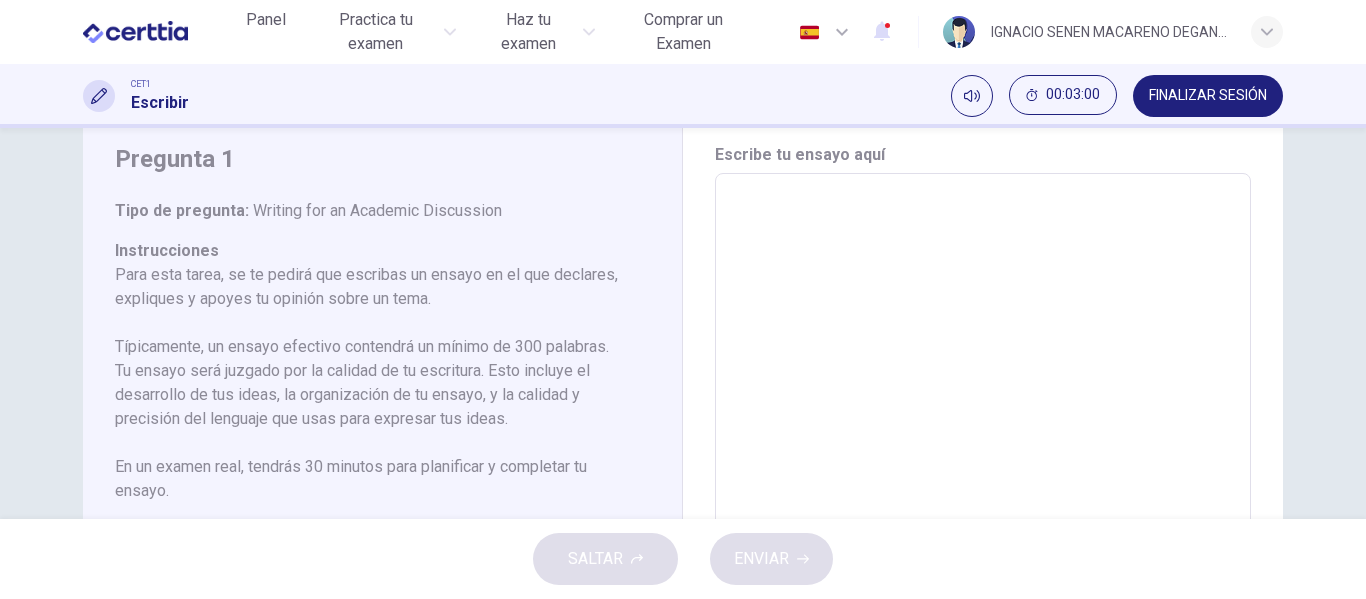 scroll, scrollTop: 68, scrollLeft: 0, axis: vertical 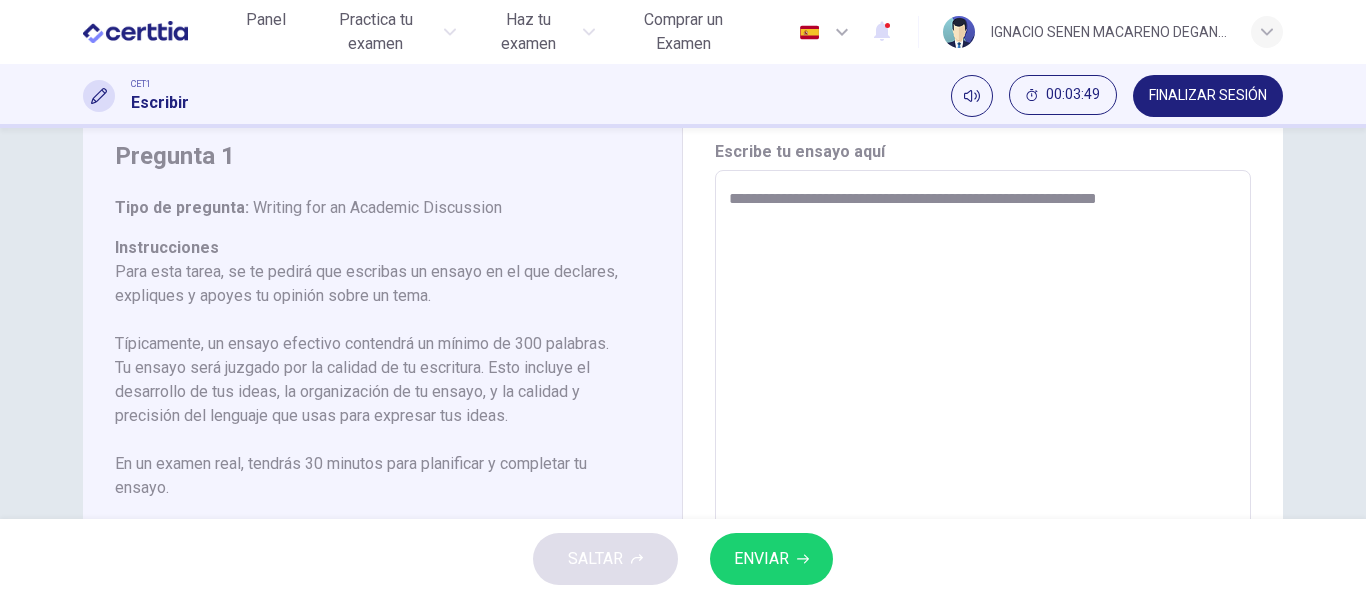click on "**********" at bounding box center [983, 504] 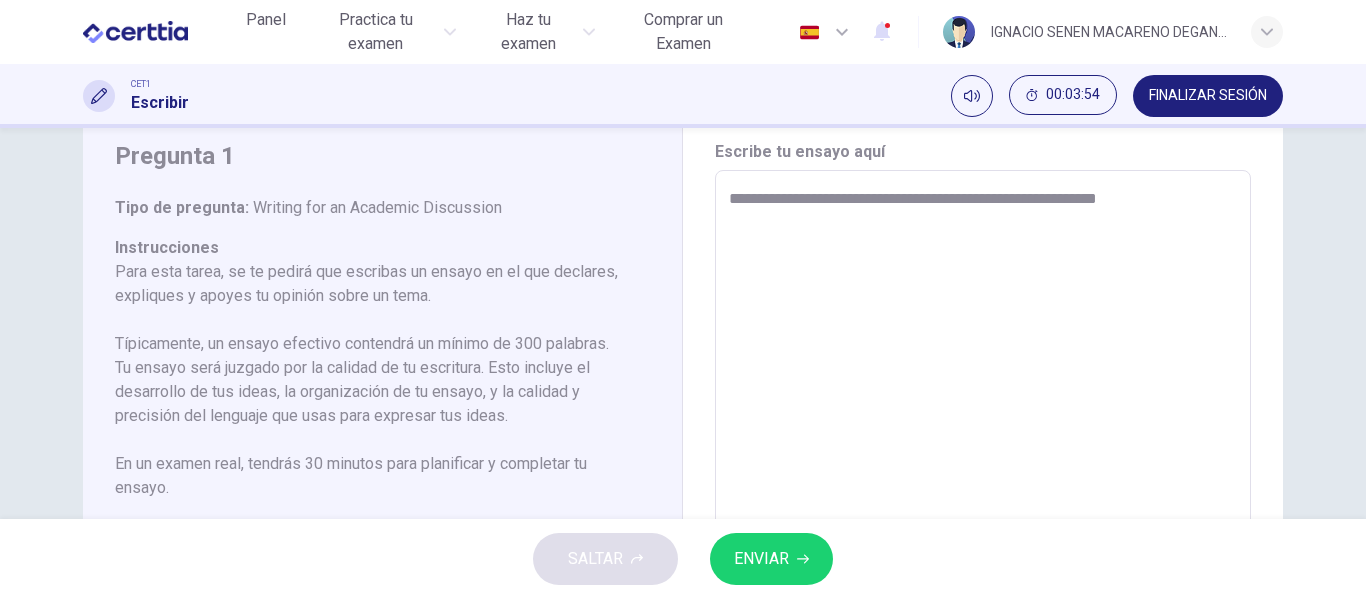 click on "**********" at bounding box center (983, 504) 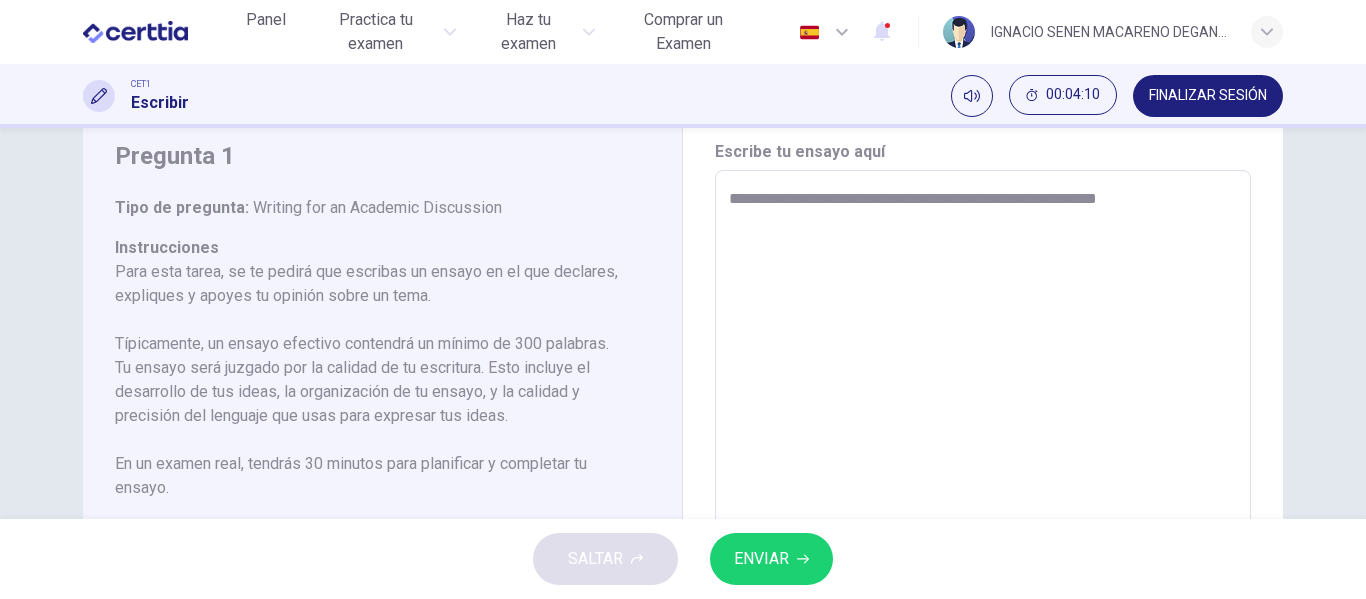 click on "**********" at bounding box center [983, 504] 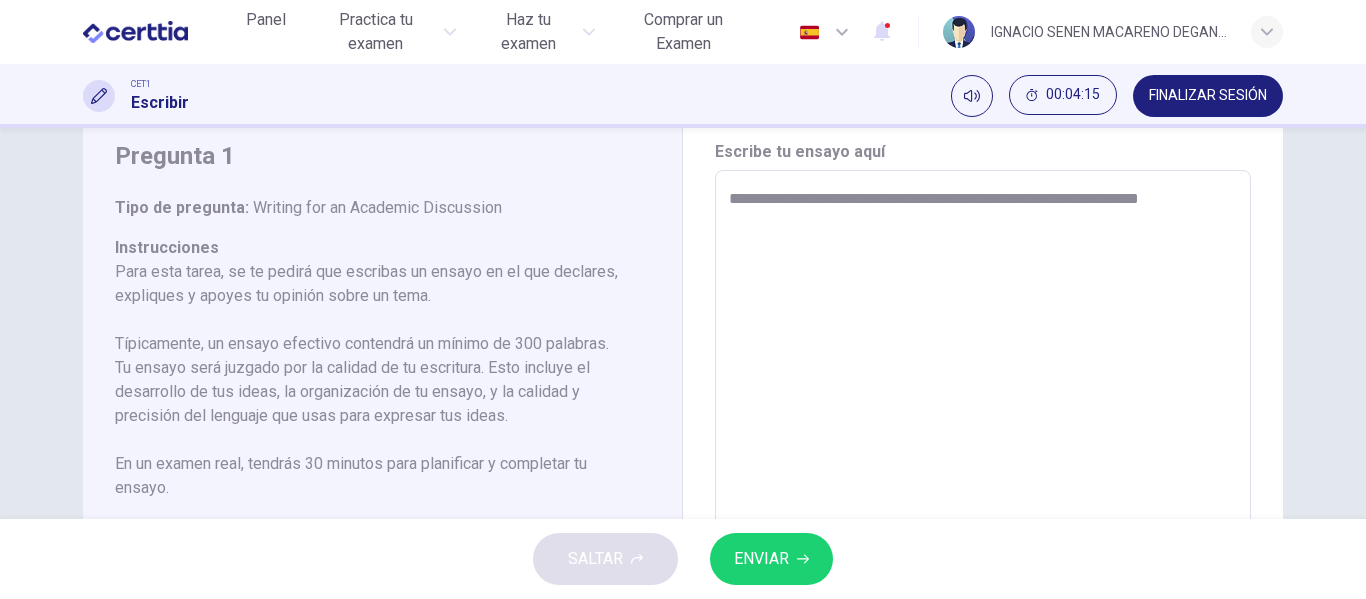 click on "**********" at bounding box center (983, 504) 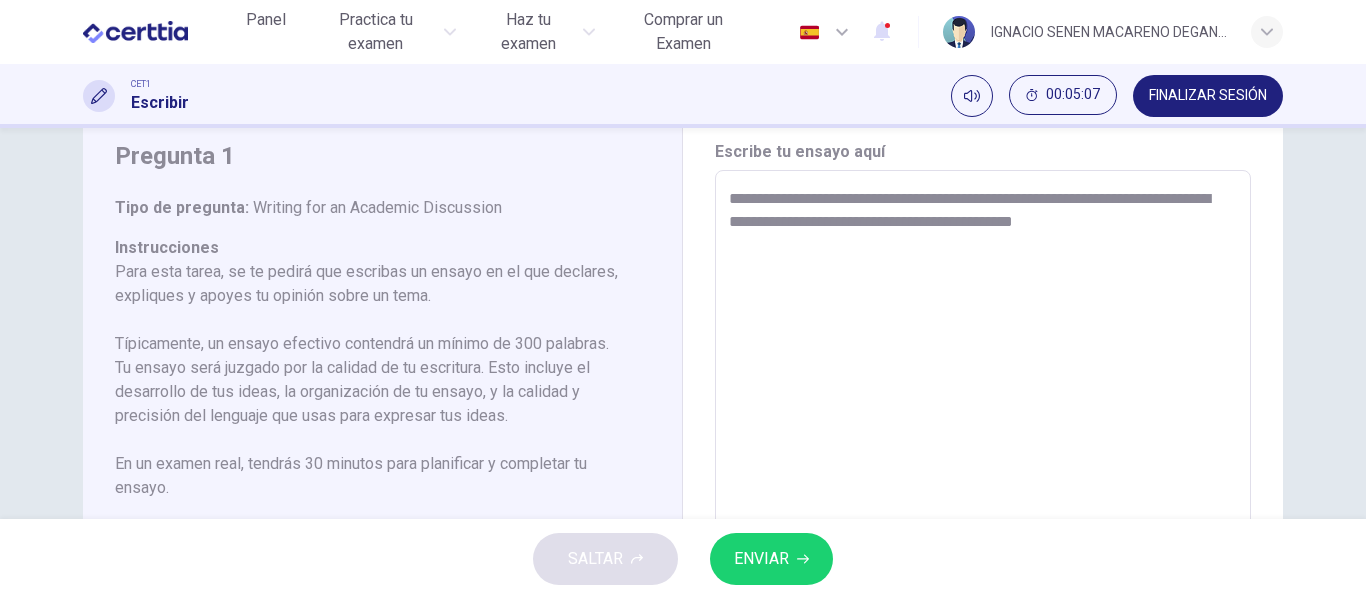 click on "**********" at bounding box center (983, 504) 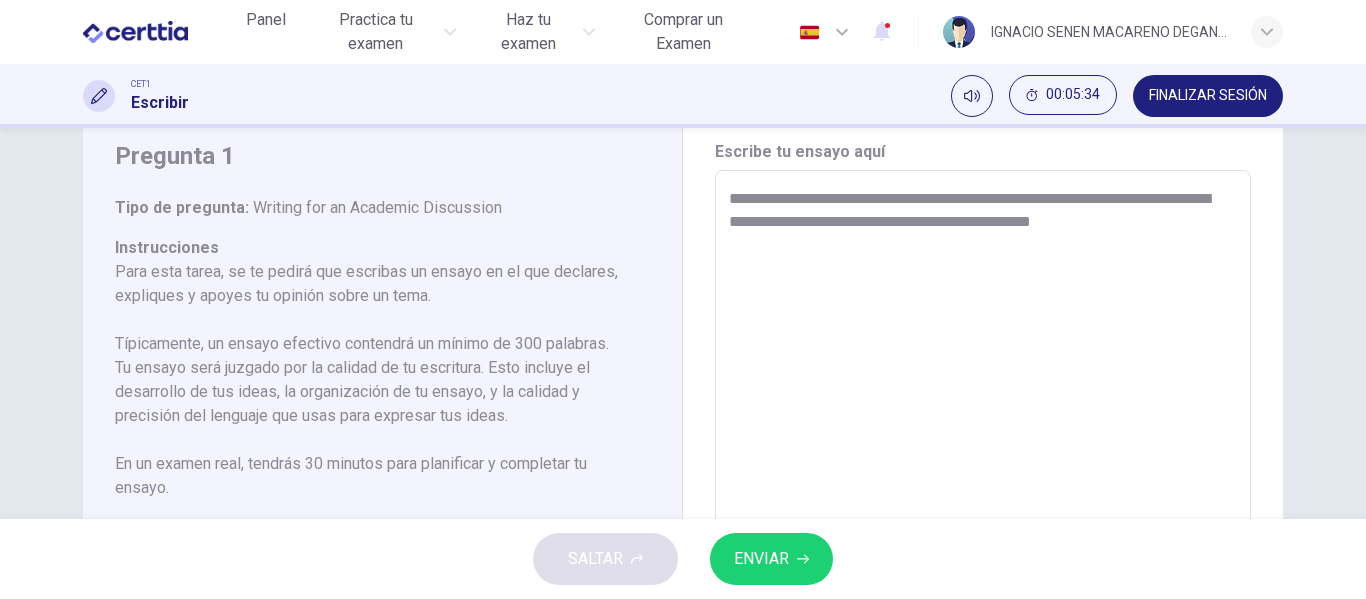 click on "**********" at bounding box center (983, 504) 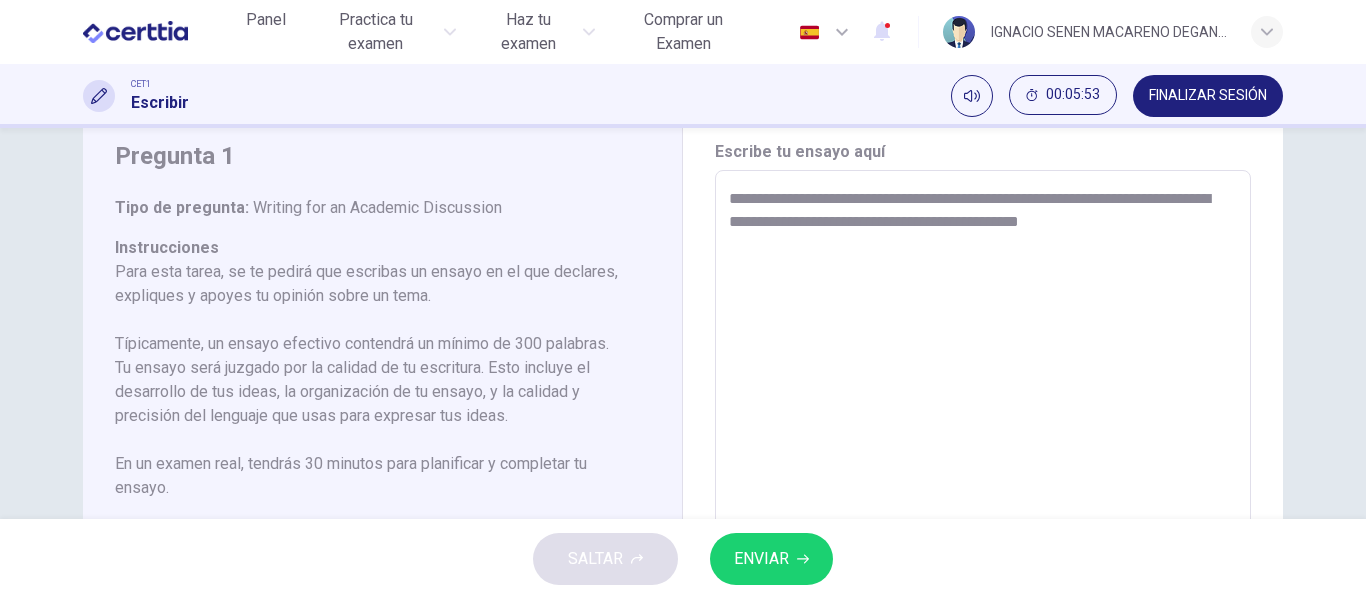 click on "**********" at bounding box center [983, 504] 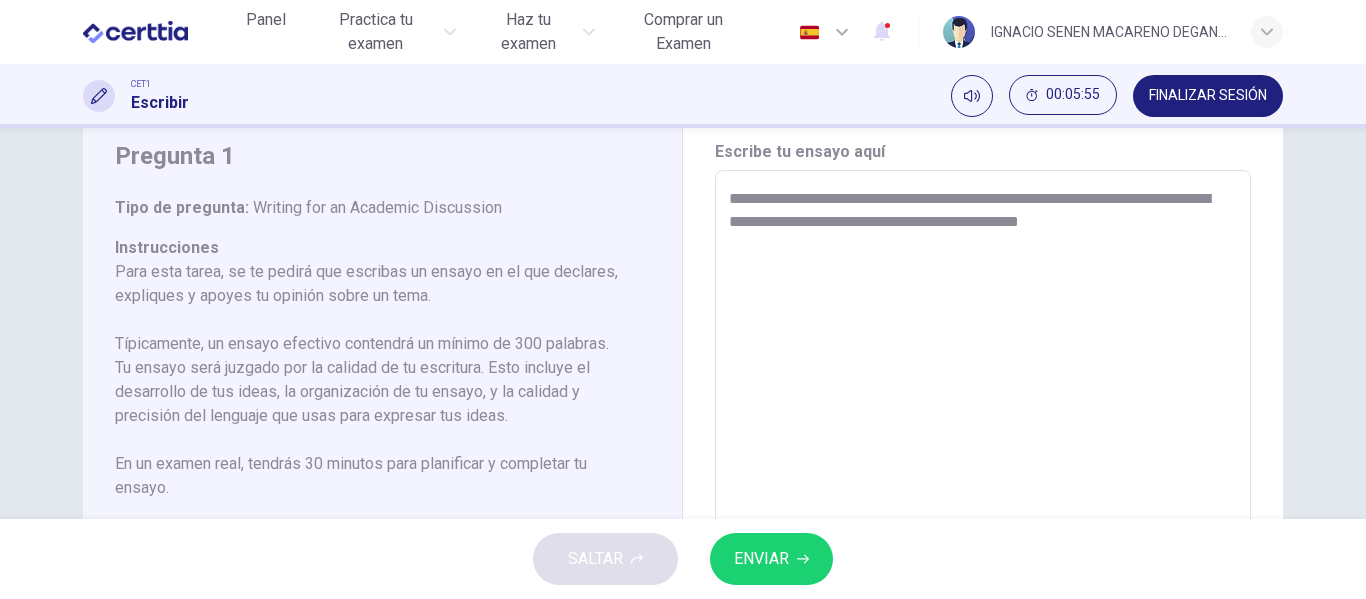 click on "**********" at bounding box center (983, 504) 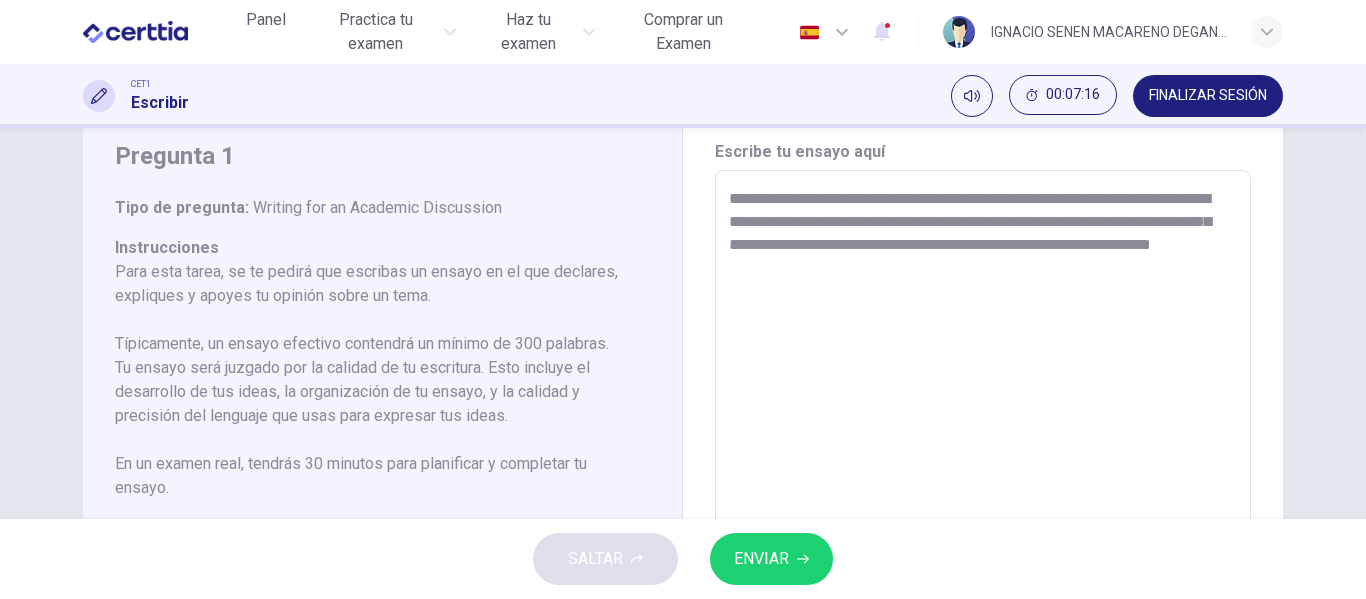 click on "**********" at bounding box center (983, 504) 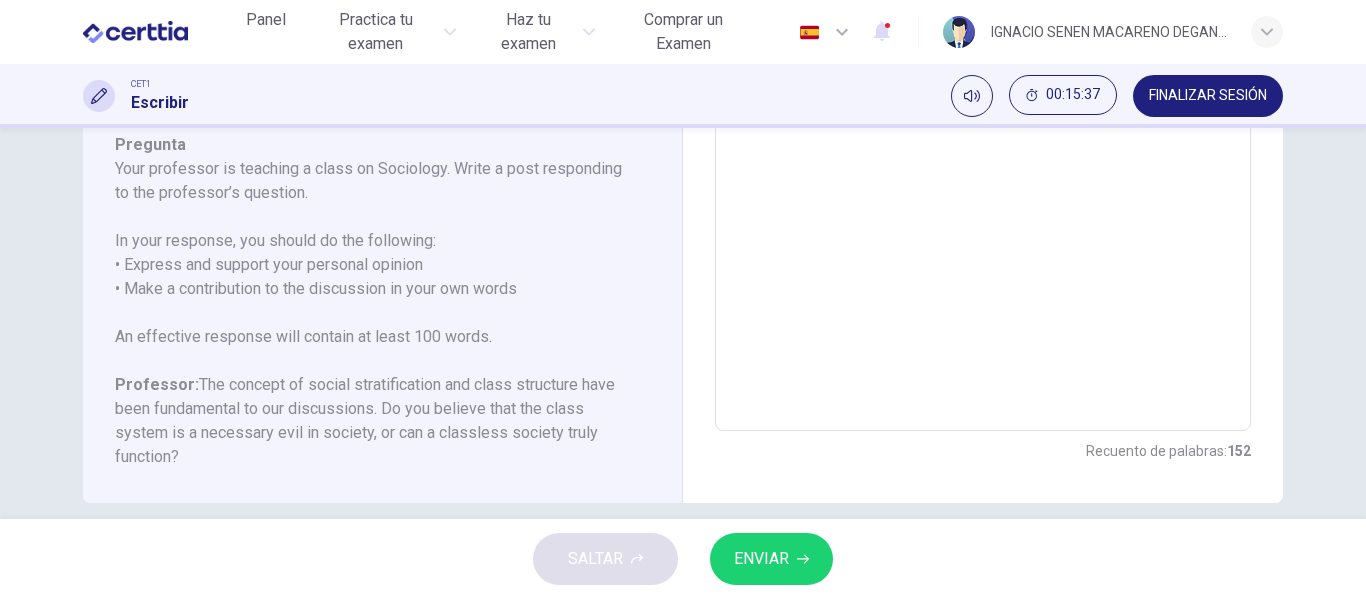 scroll, scrollTop: 499, scrollLeft: 0, axis: vertical 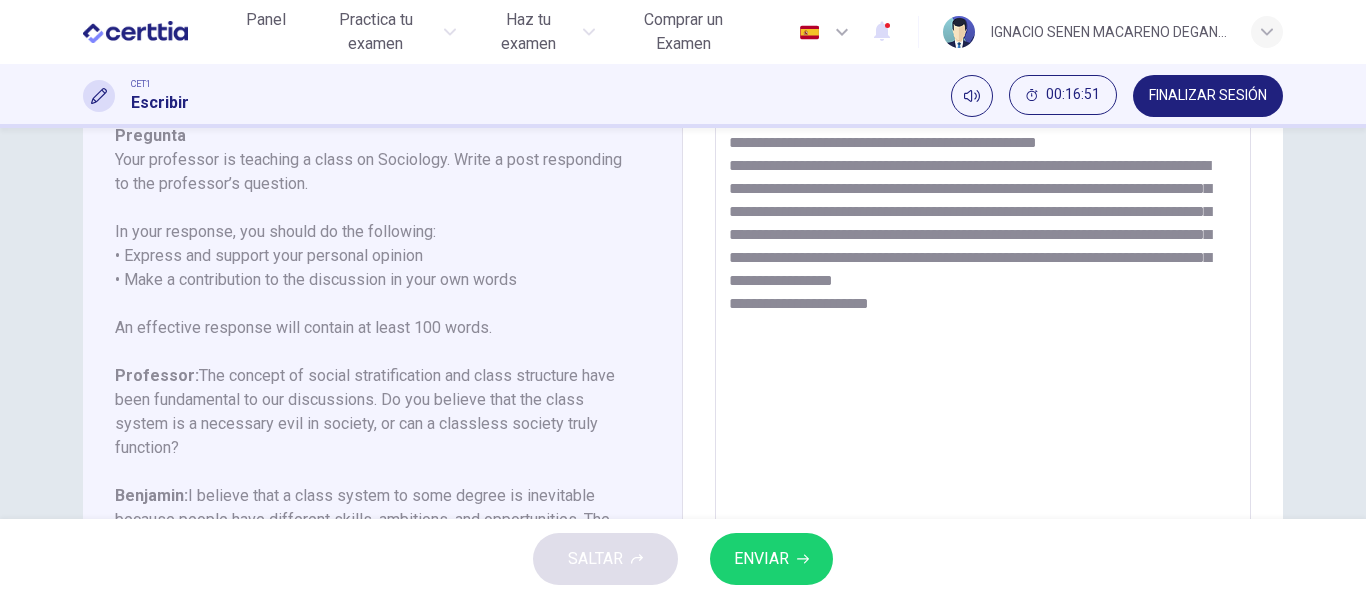 click on "**********" at bounding box center (983, 310) 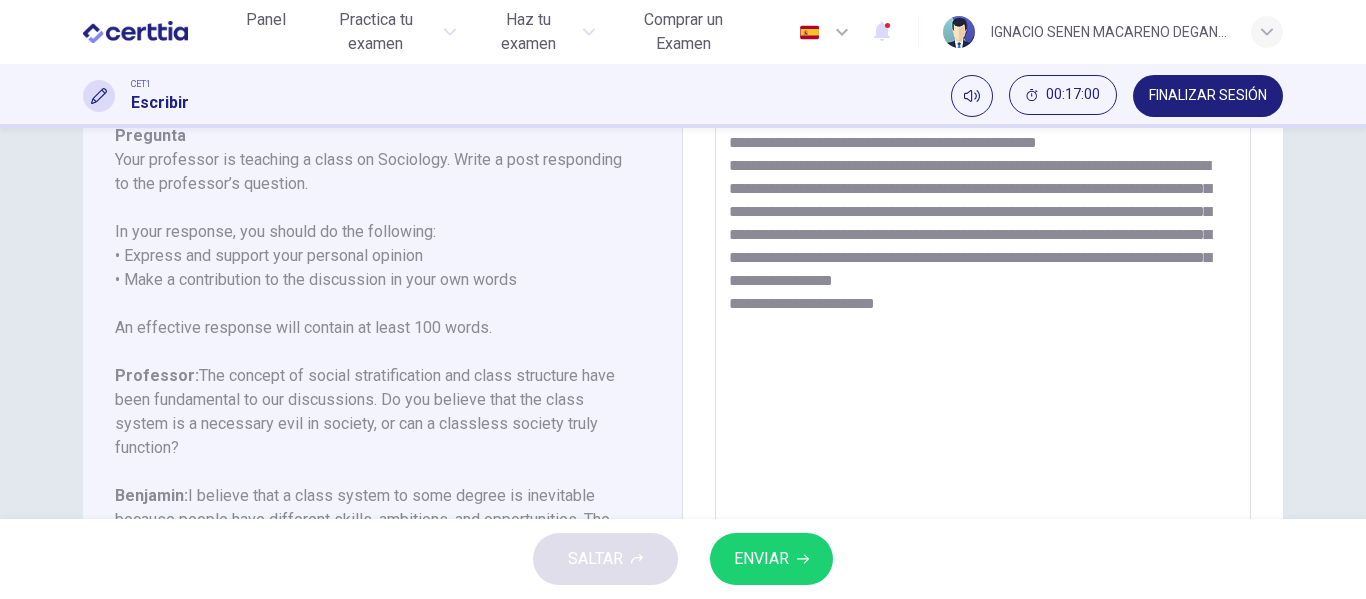 click on "**********" at bounding box center (983, 310) 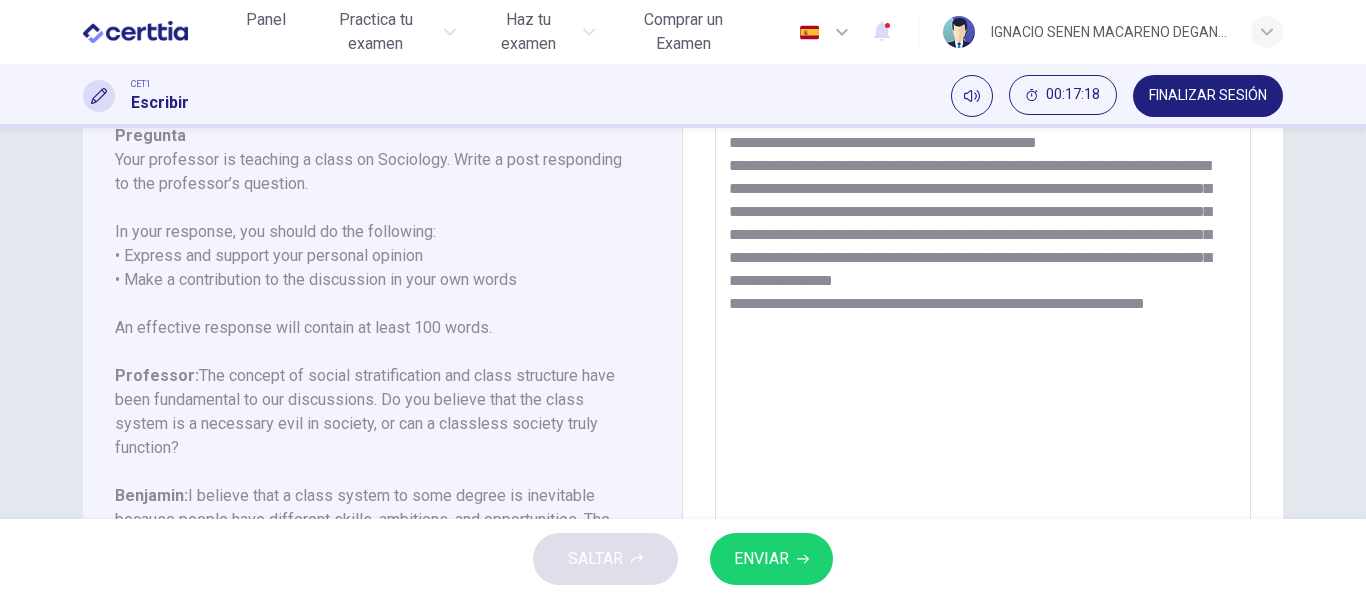 click on "**********" at bounding box center (983, 310) 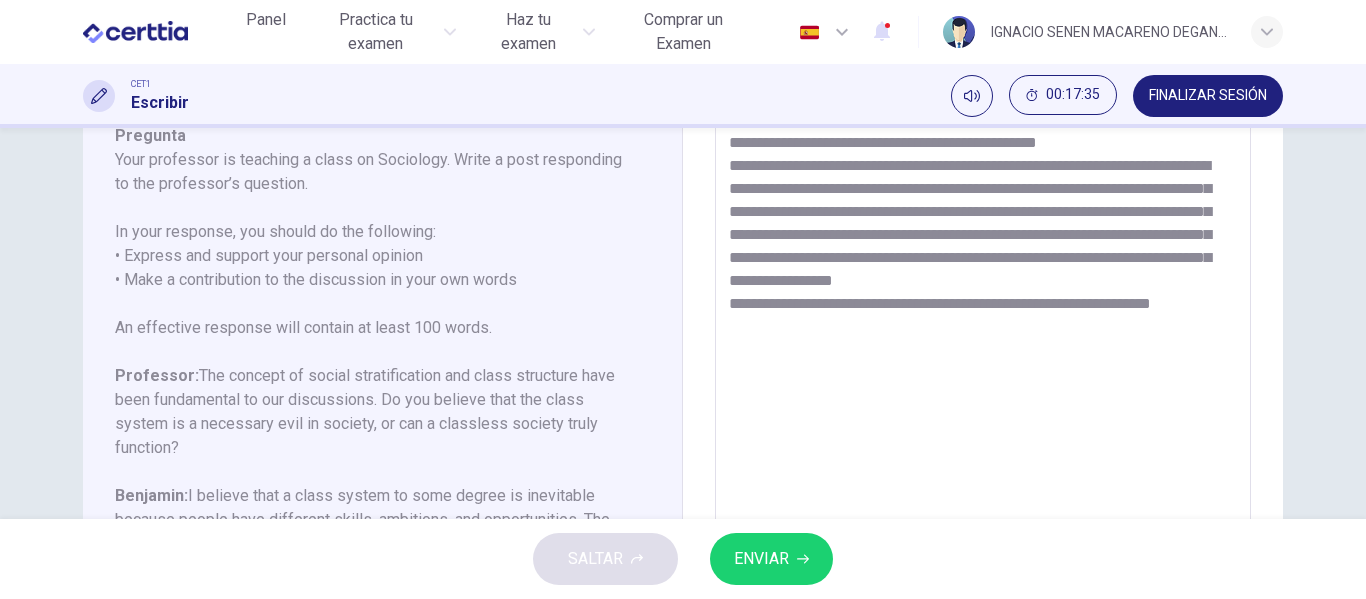 click on "**********" at bounding box center (983, 310) 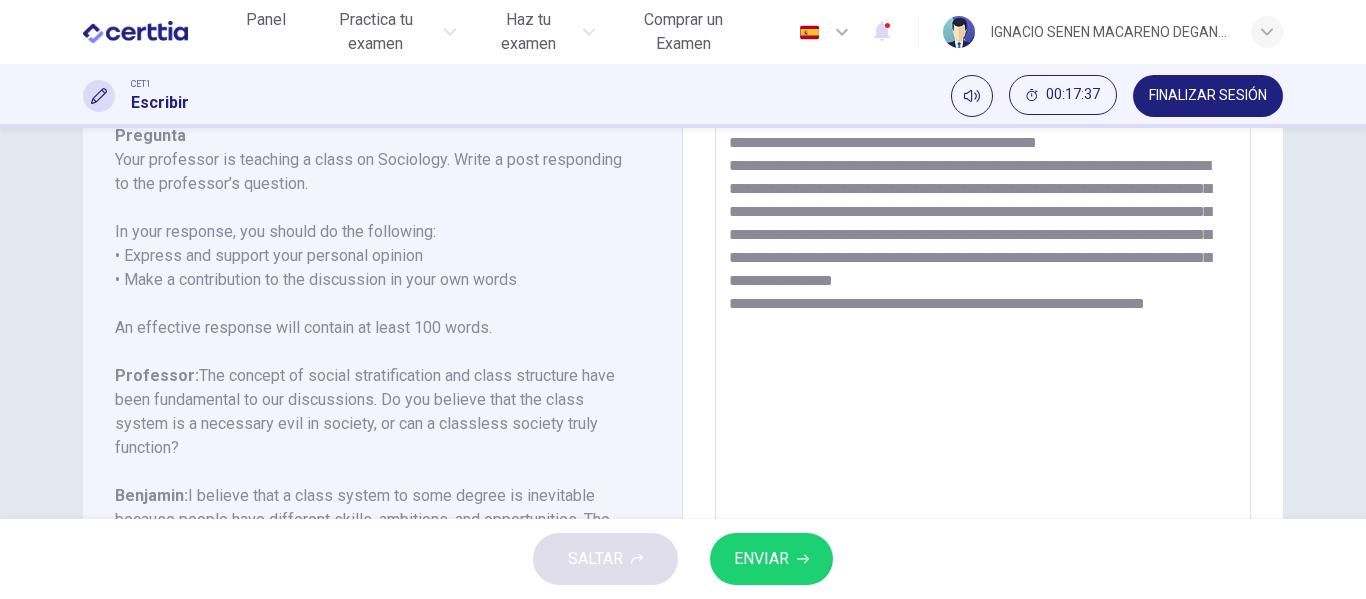 click on "**********" at bounding box center (983, 310) 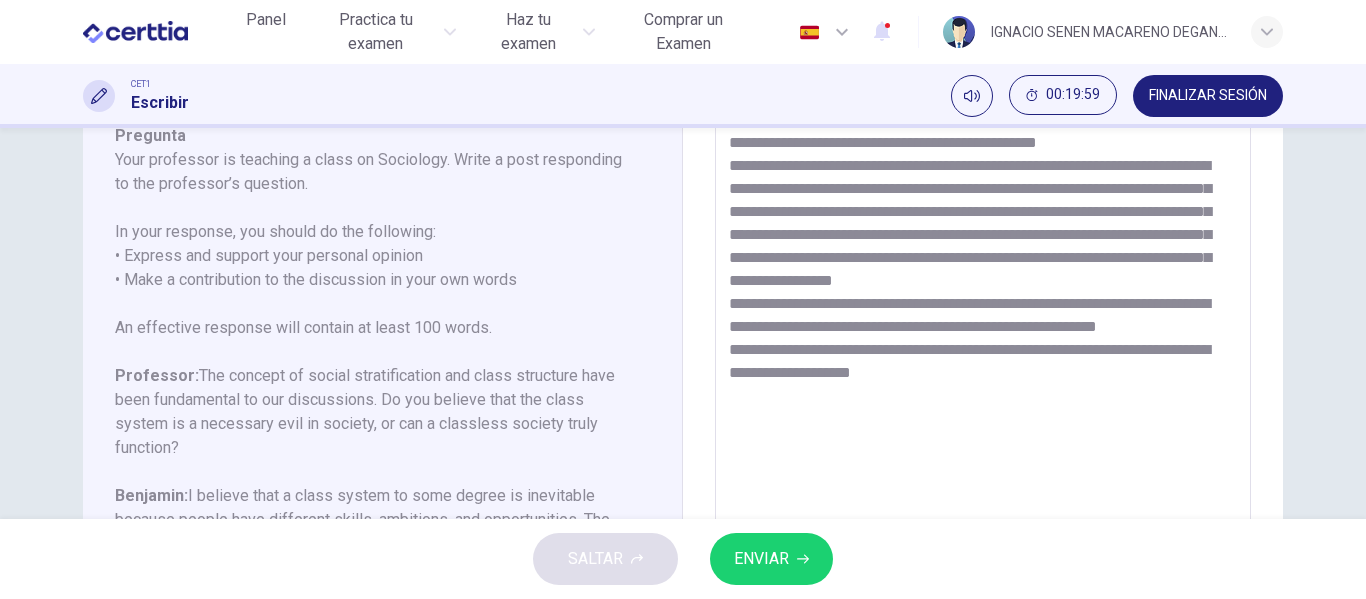 click at bounding box center (983, 310) 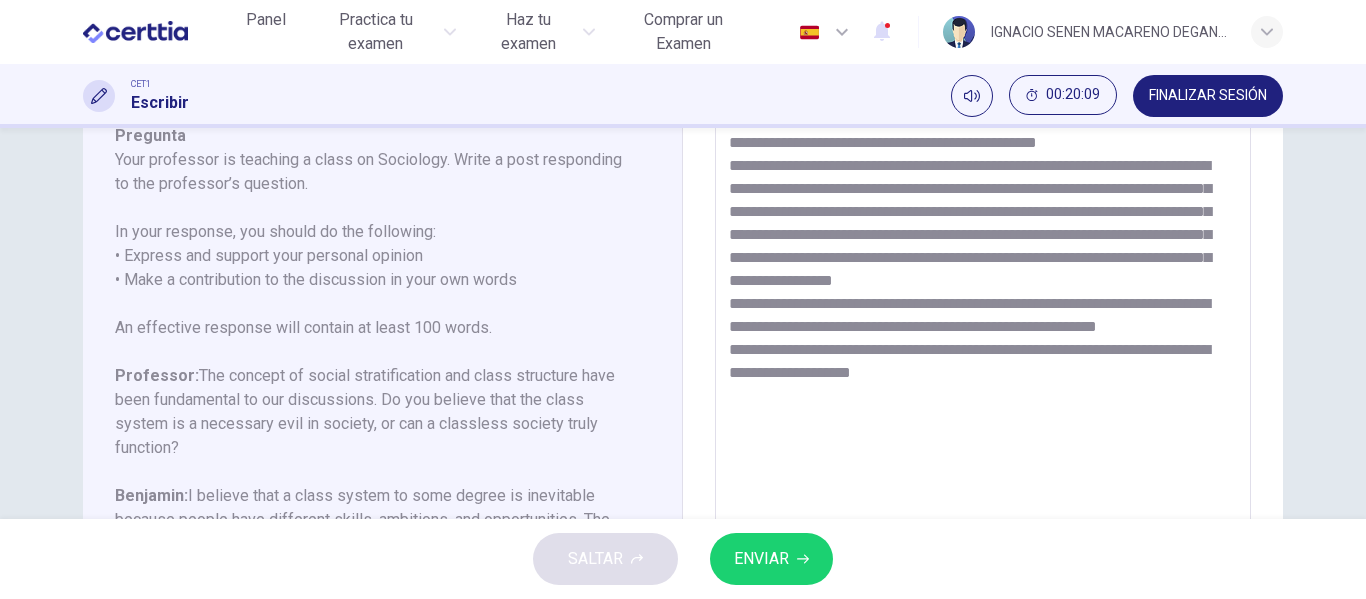 click at bounding box center [983, 310] 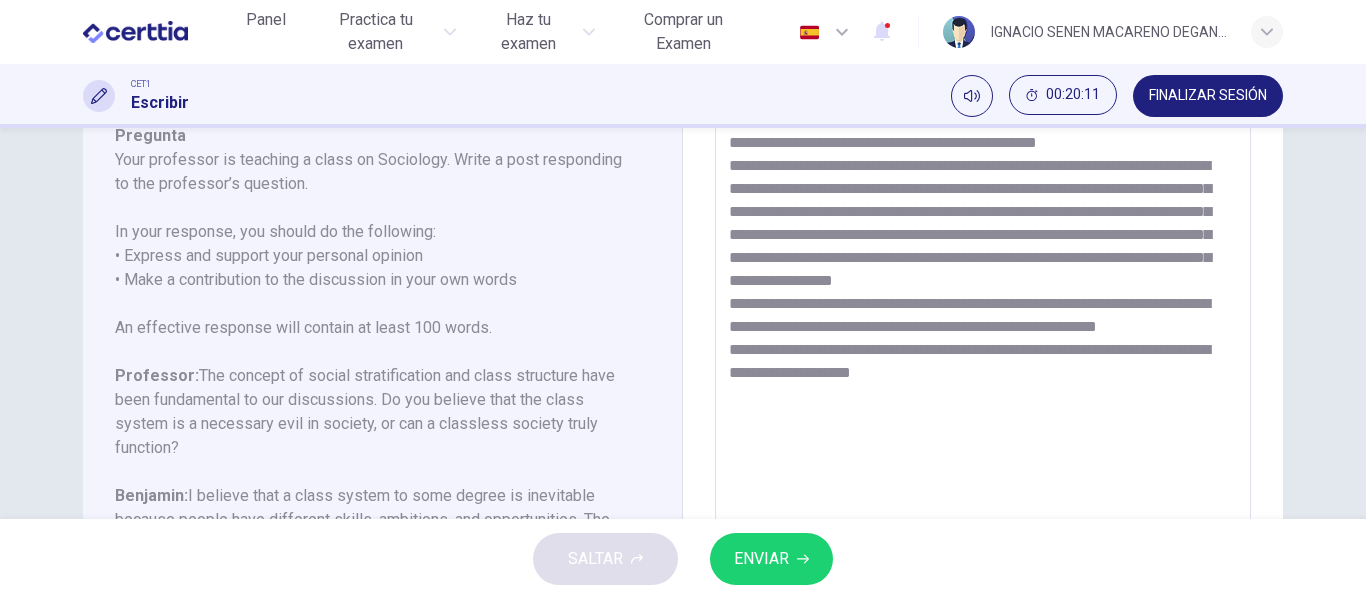 click at bounding box center [983, 310] 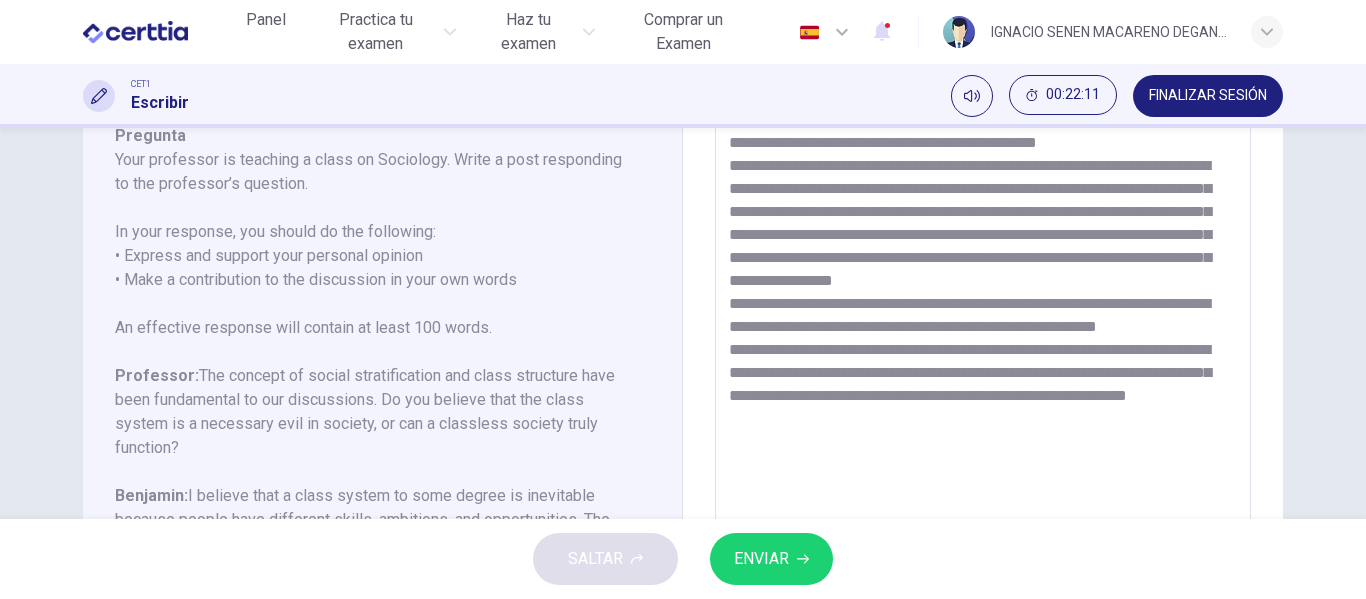 click at bounding box center (983, 310) 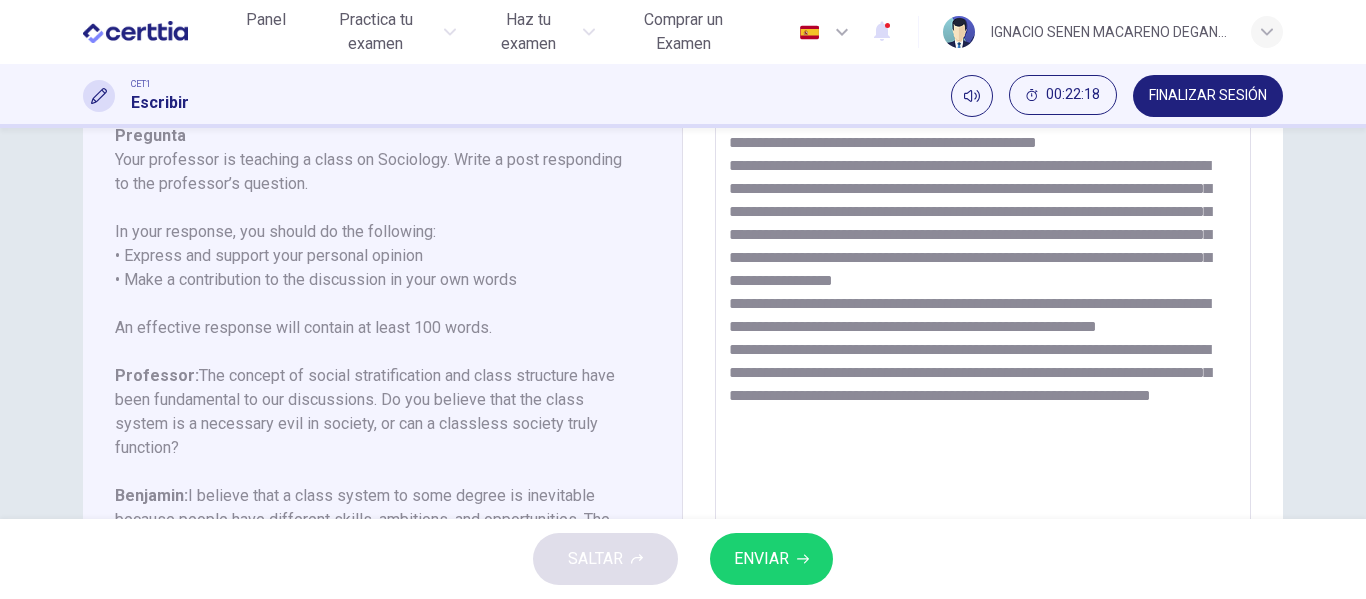 scroll, scrollTop: 0, scrollLeft: 0, axis: both 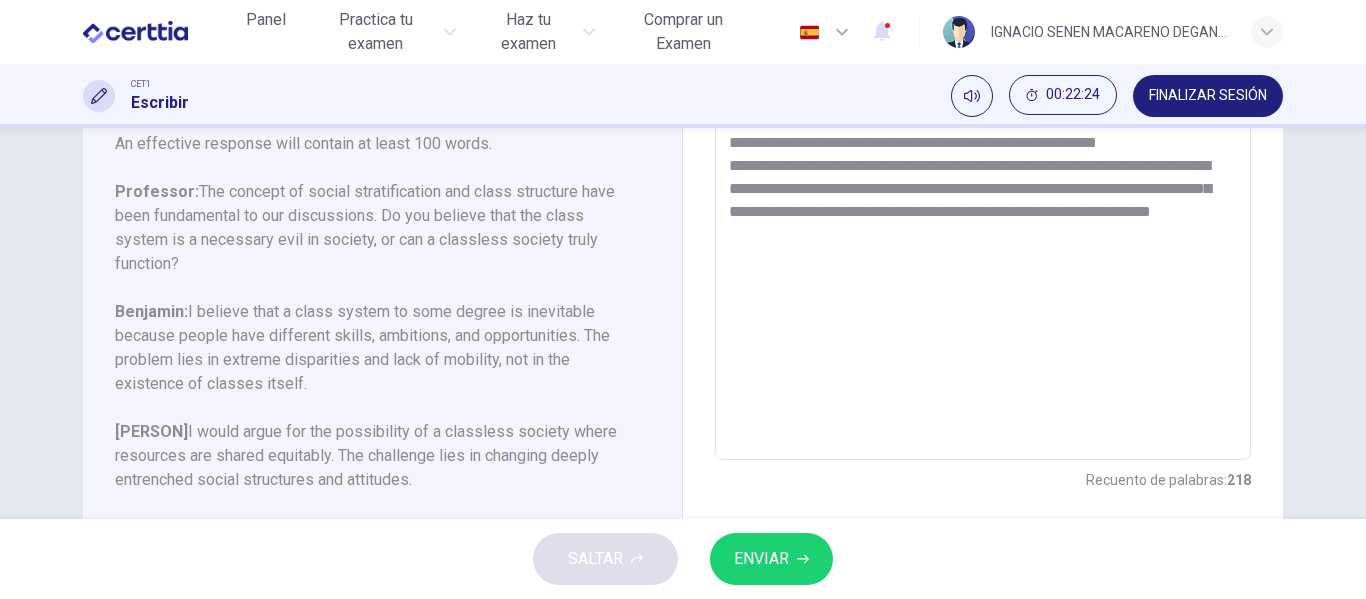 type on "**********" 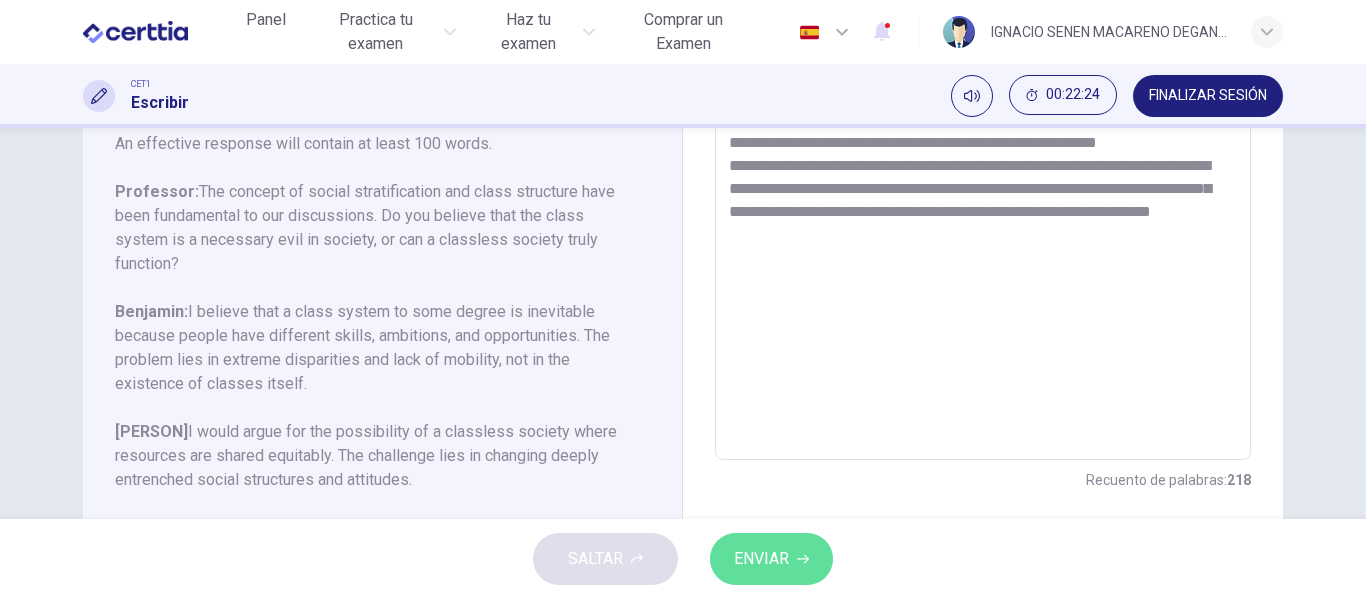 click on "ENVIAR" at bounding box center (761, 559) 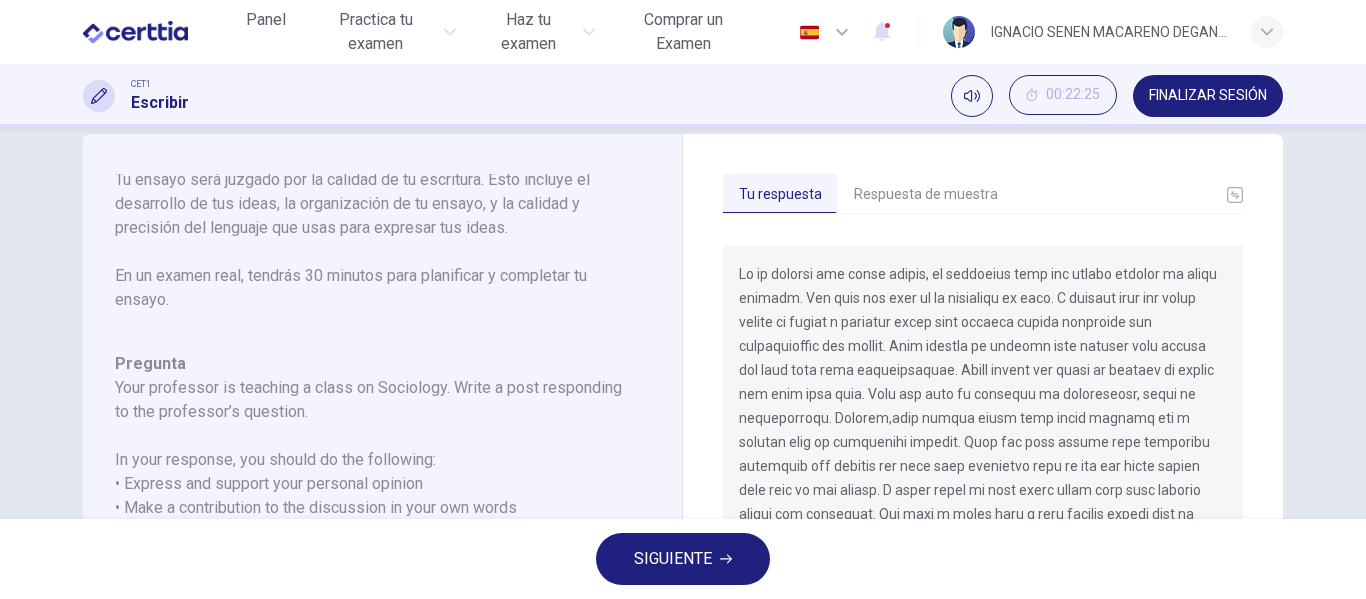 scroll, scrollTop: 0, scrollLeft: 0, axis: both 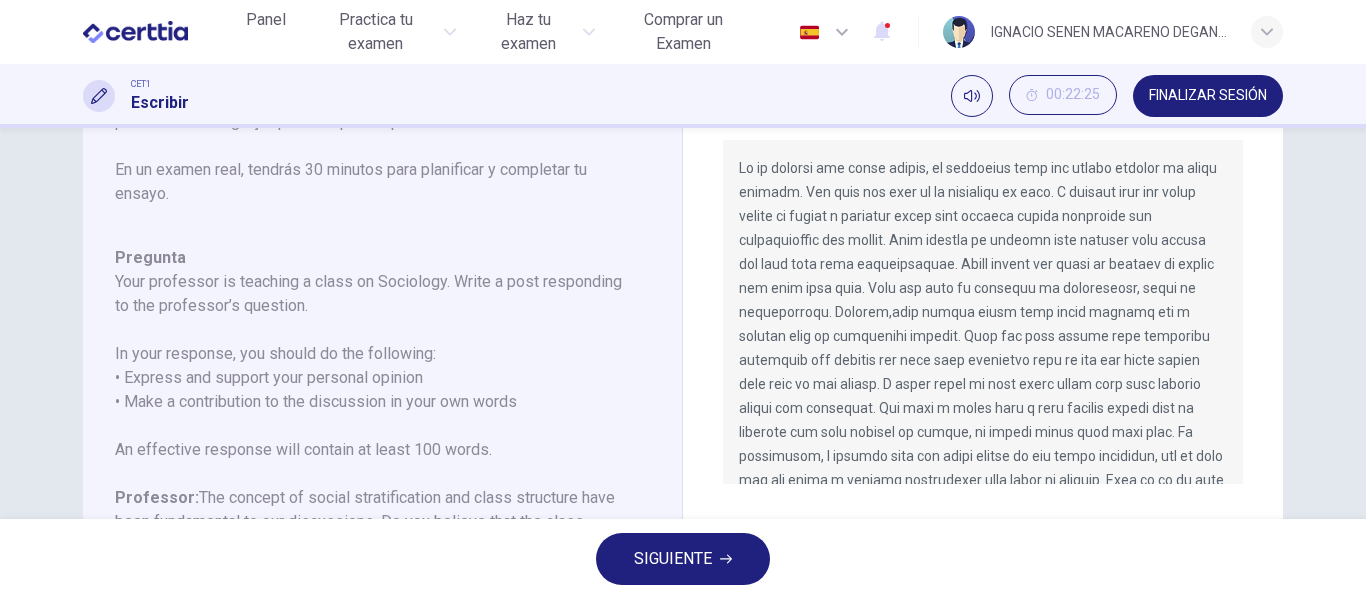 drag, startPoint x: 739, startPoint y: 167, endPoint x: 889, endPoint y: 385, distance: 264.62048 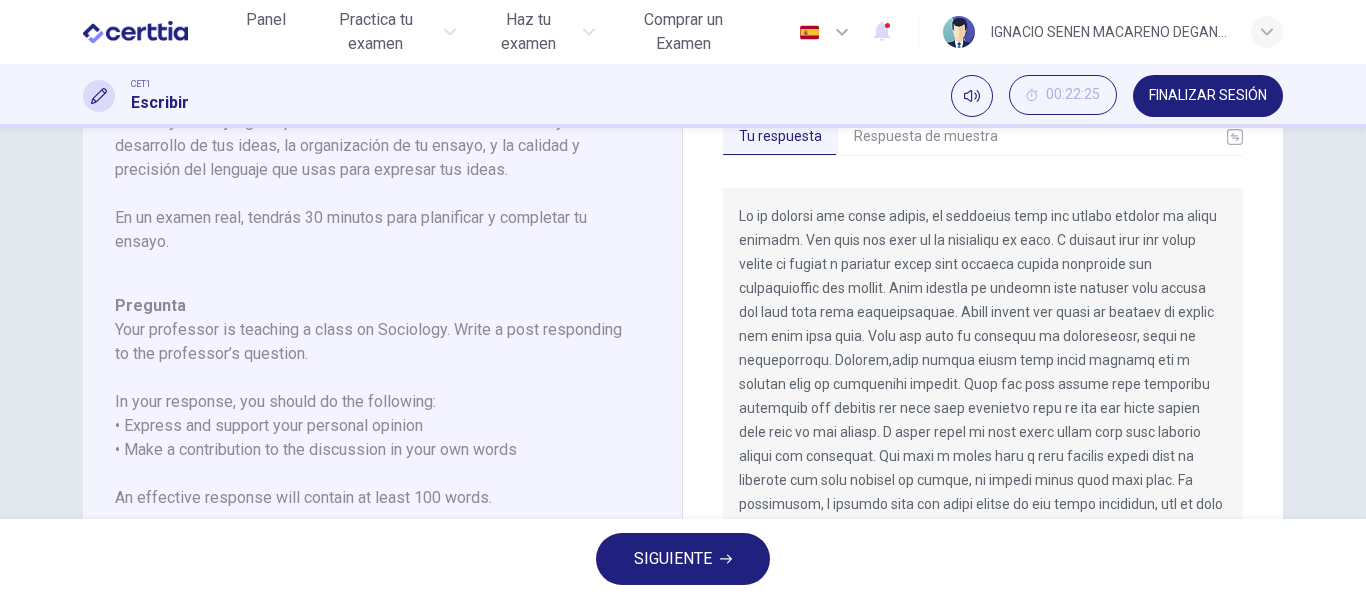 scroll, scrollTop: 0, scrollLeft: 0, axis: both 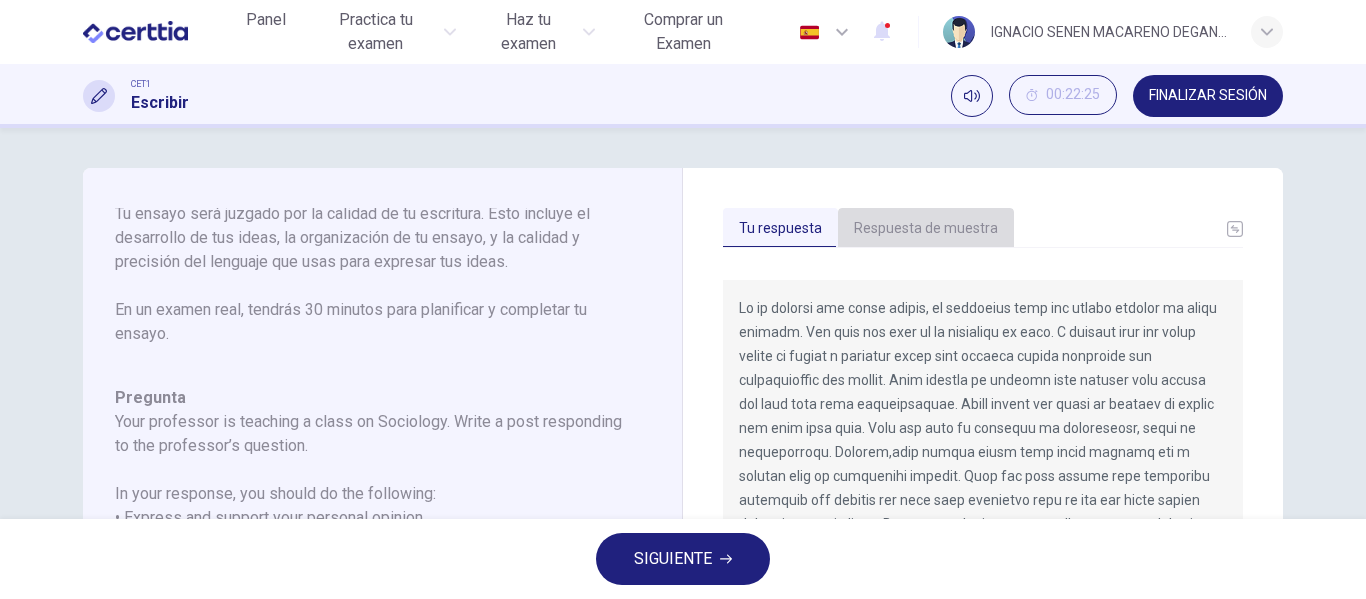 click on "Respuesta de muestra" at bounding box center (926, 229) 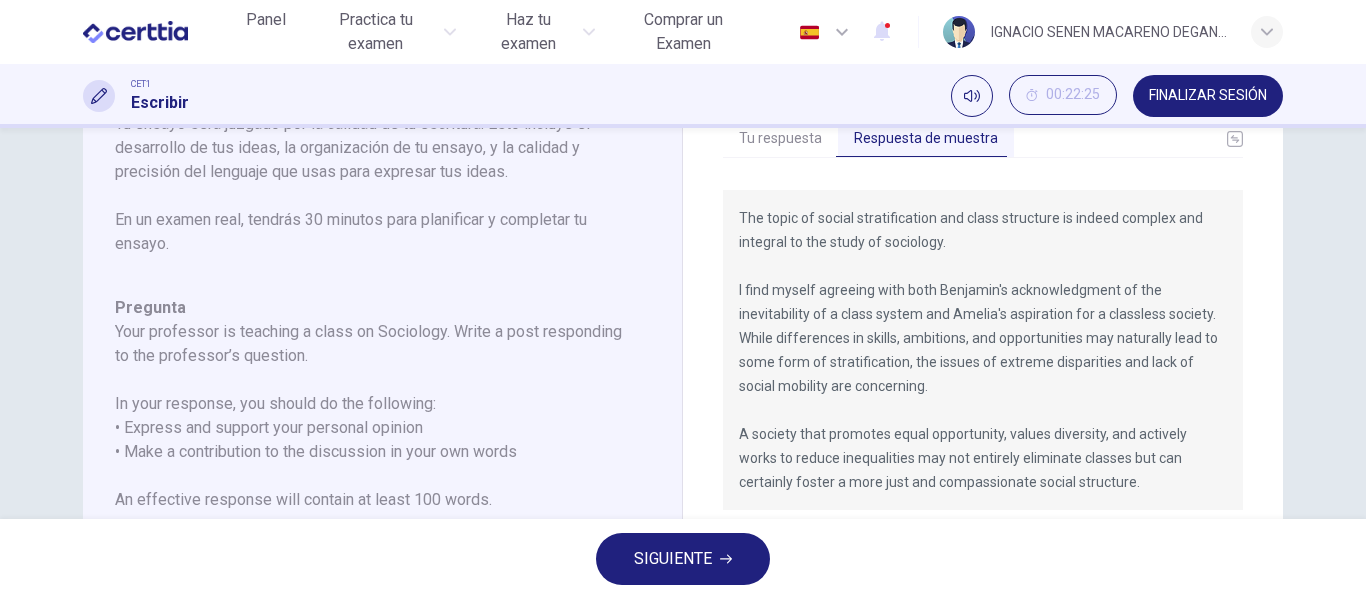 scroll, scrollTop: 97, scrollLeft: 0, axis: vertical 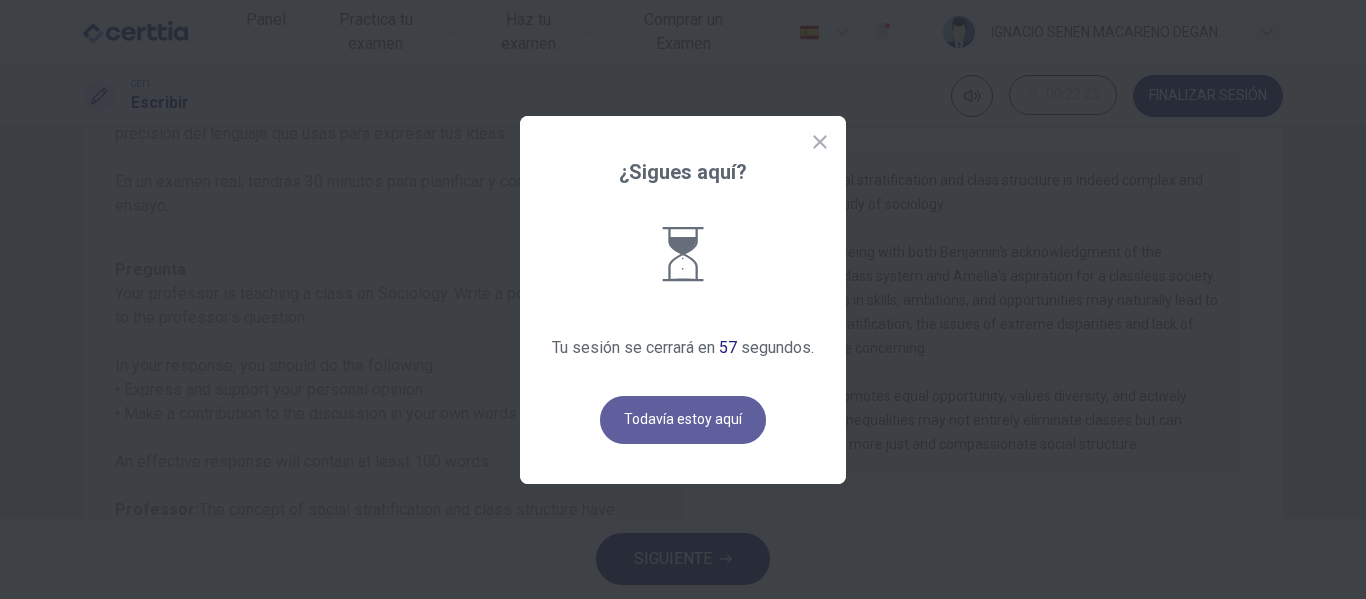 click on "Todavía estoy aquí" at bounding box center (683, 420) 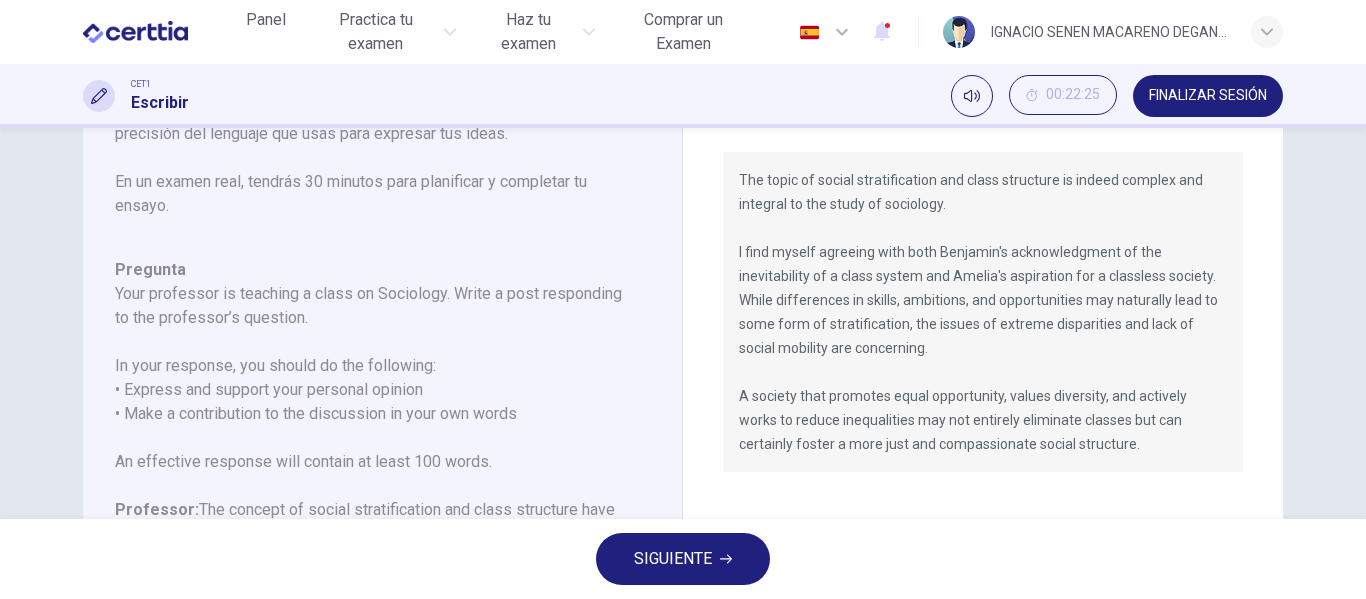 scroll, scrollTop: 0, scrollLeft: 0, axis: both 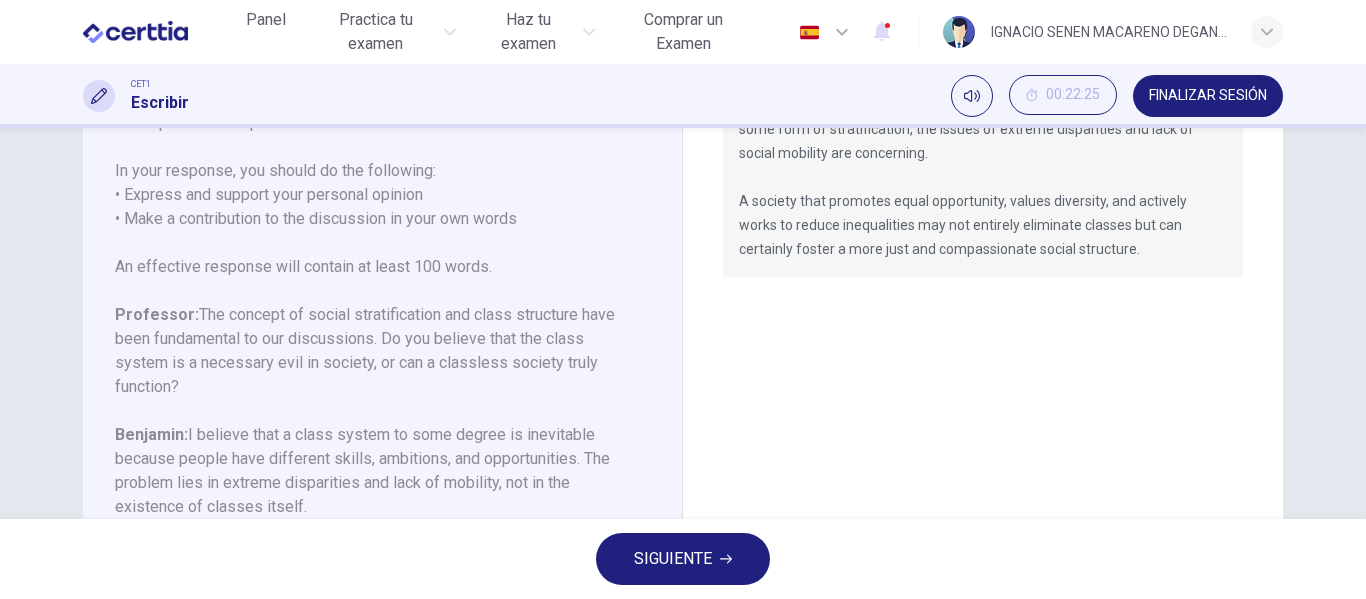 drag, startPoint x: 112, startPoint y: 316, endPoint x: 334, endPoint y: 406, distance: 239.54958 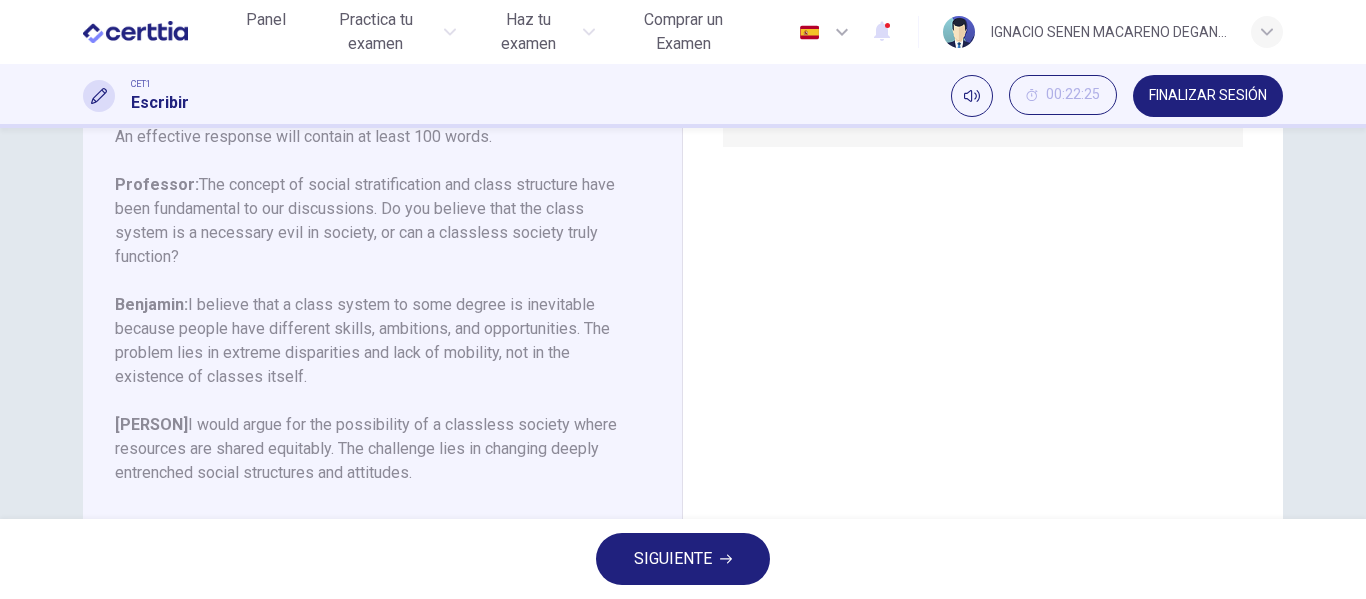 scroll, scrollTop: 456, scrollLeft: 0, axis: vertical 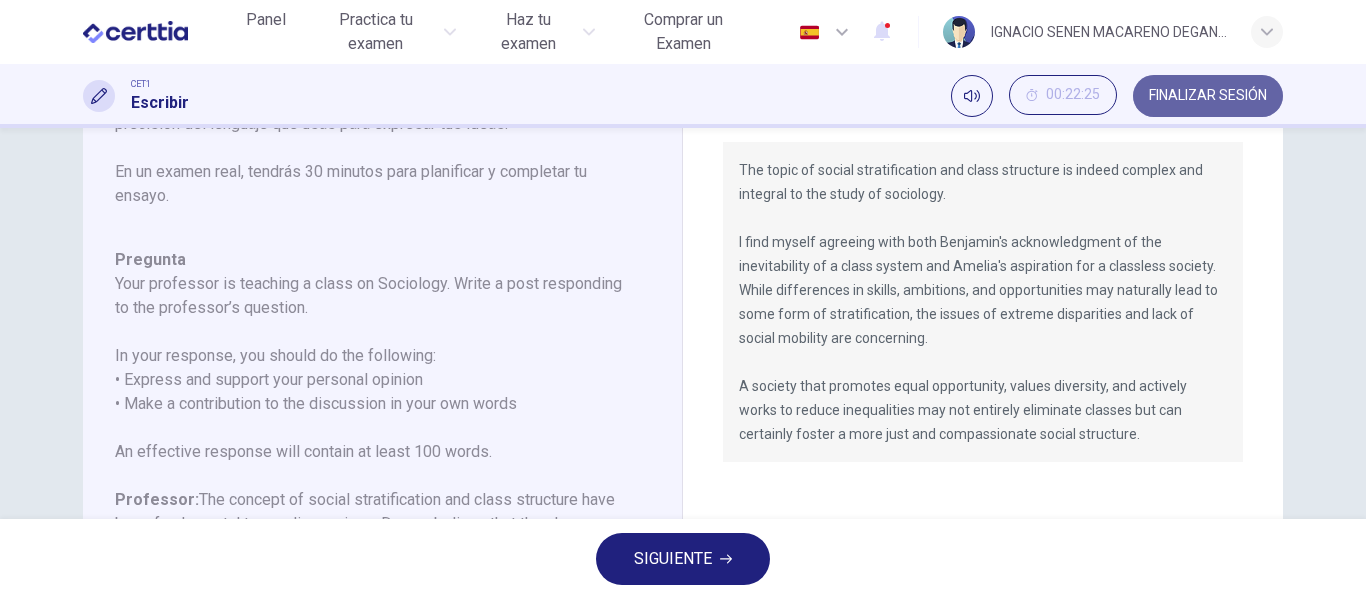 click on "FINALIZAR SESIÓN" at bounding box center [1208, 96] 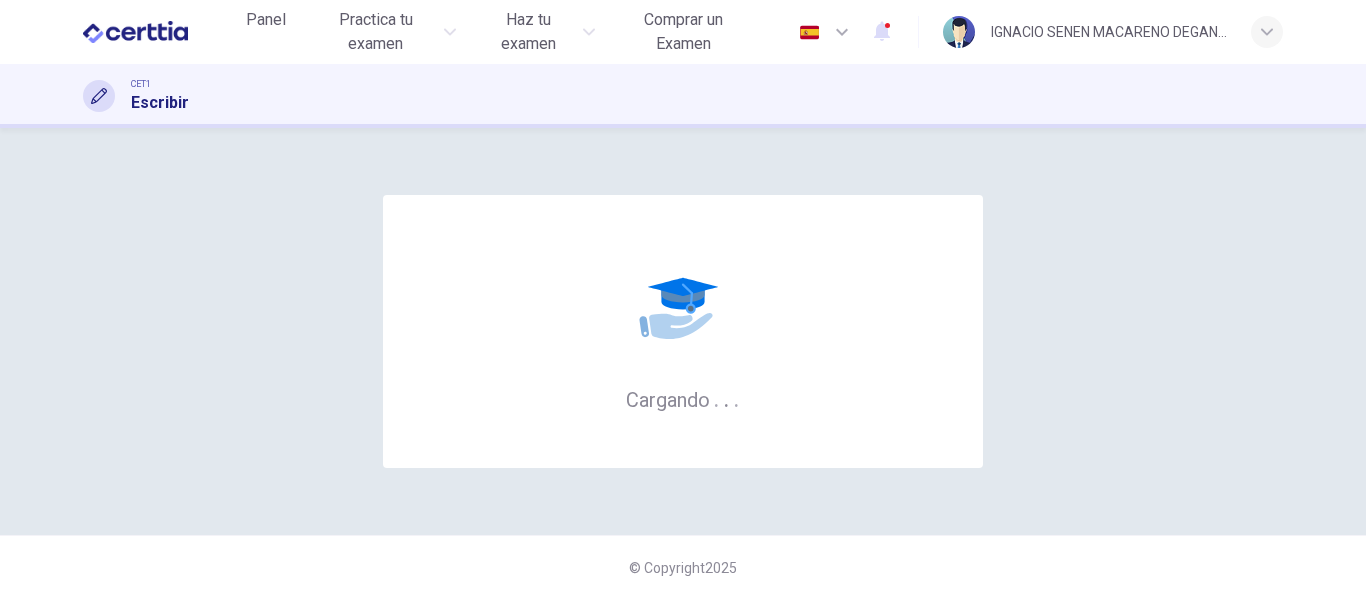 scroll, scrollTop: 0, scrollLeft: 0, axis: both 